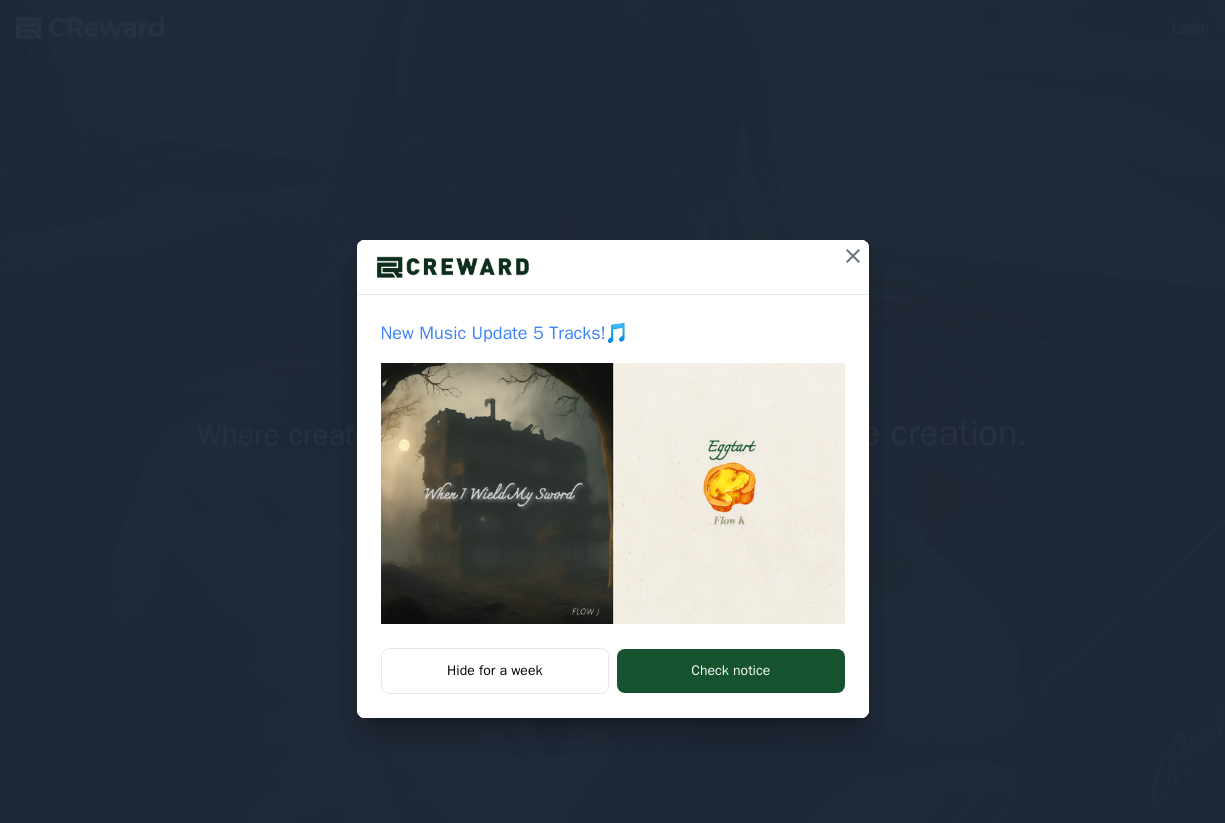 scroll, scrollTop: 0, scrollLeft: 0, axis: both 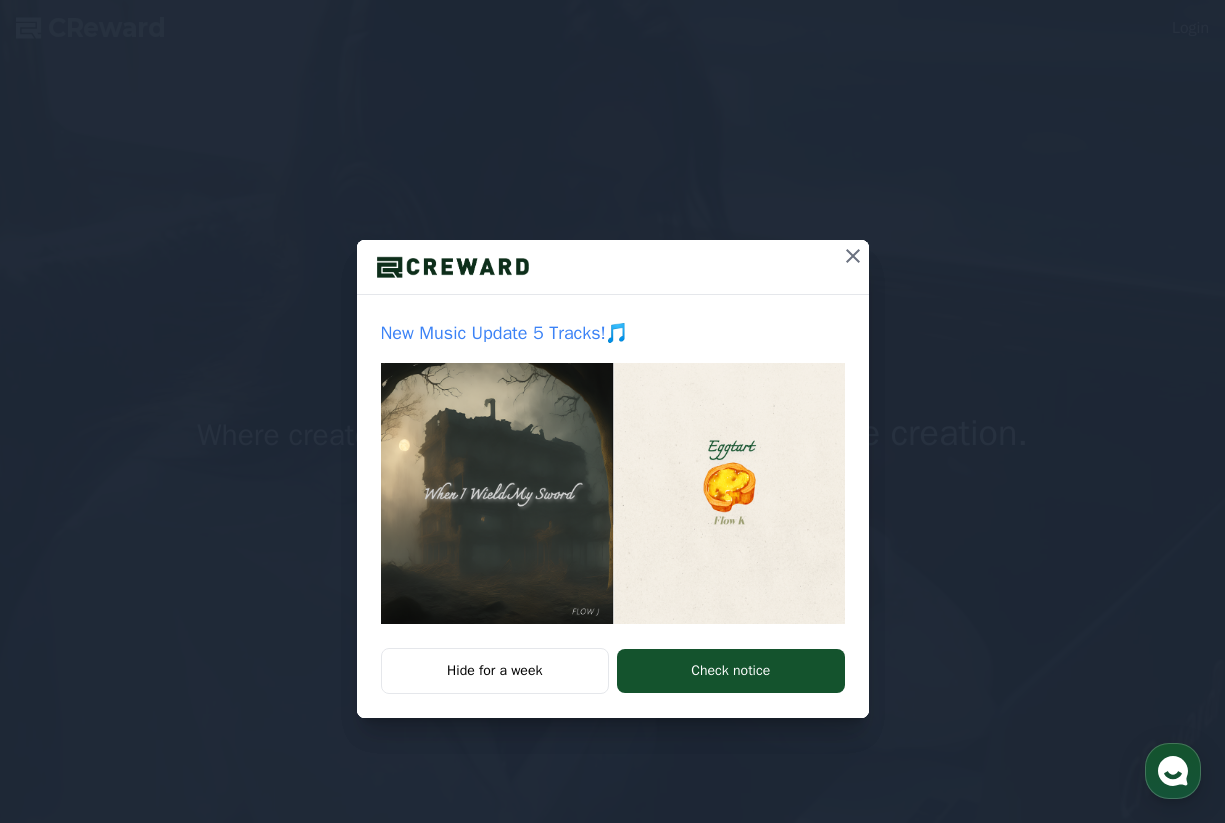 click 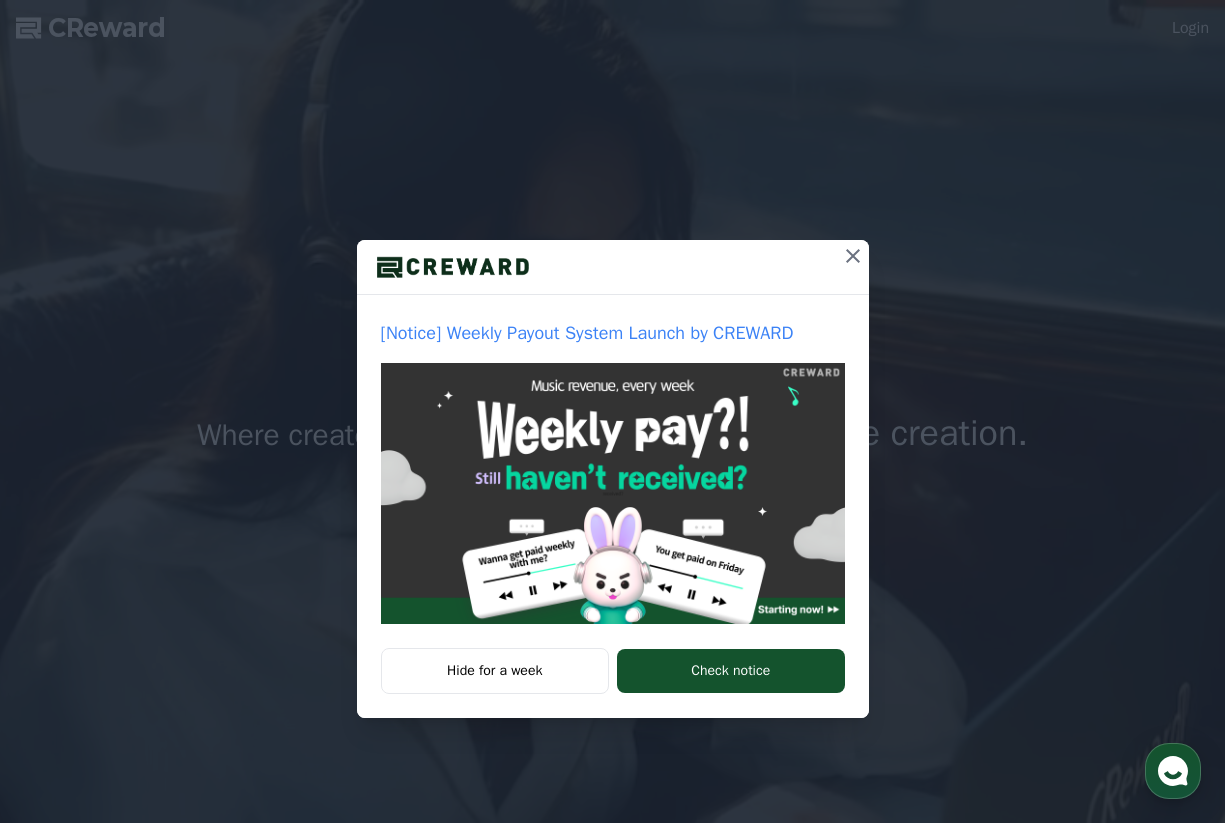 click 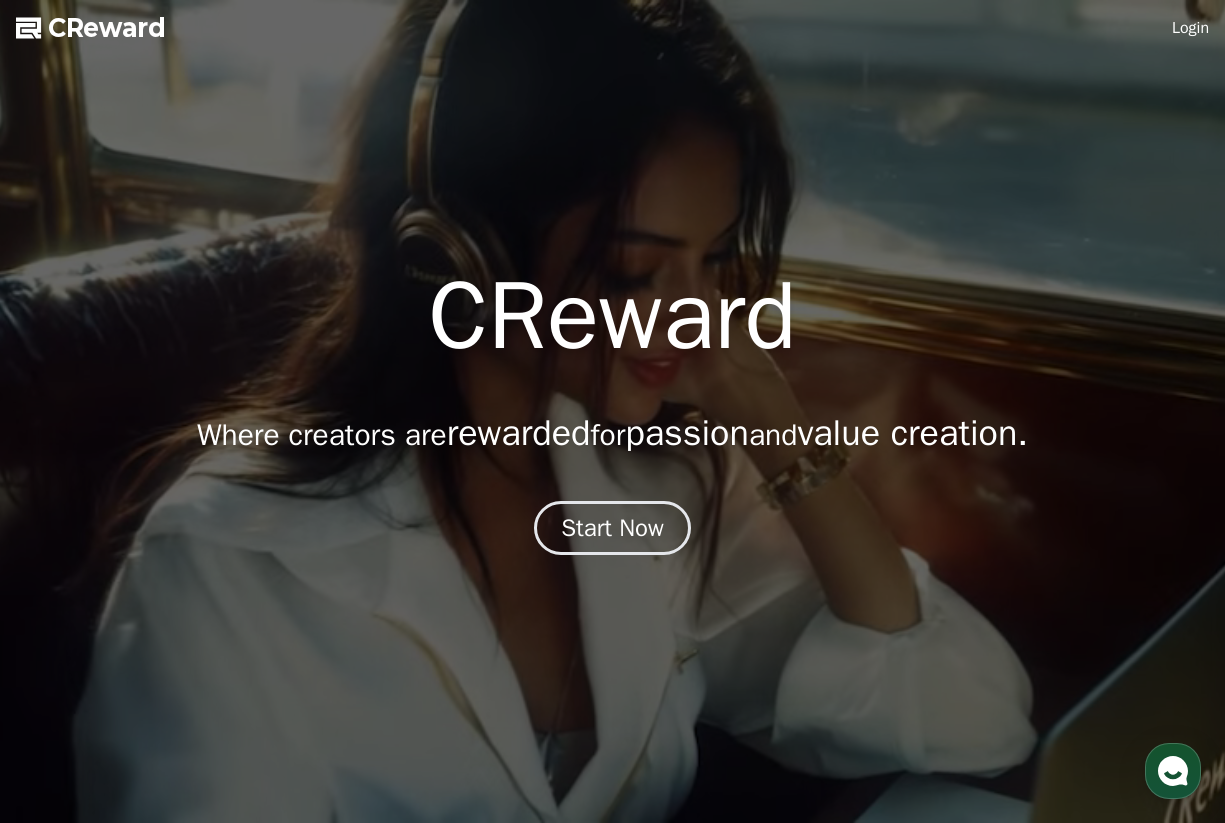 click on "Login" at bounding box center [1190, 28] 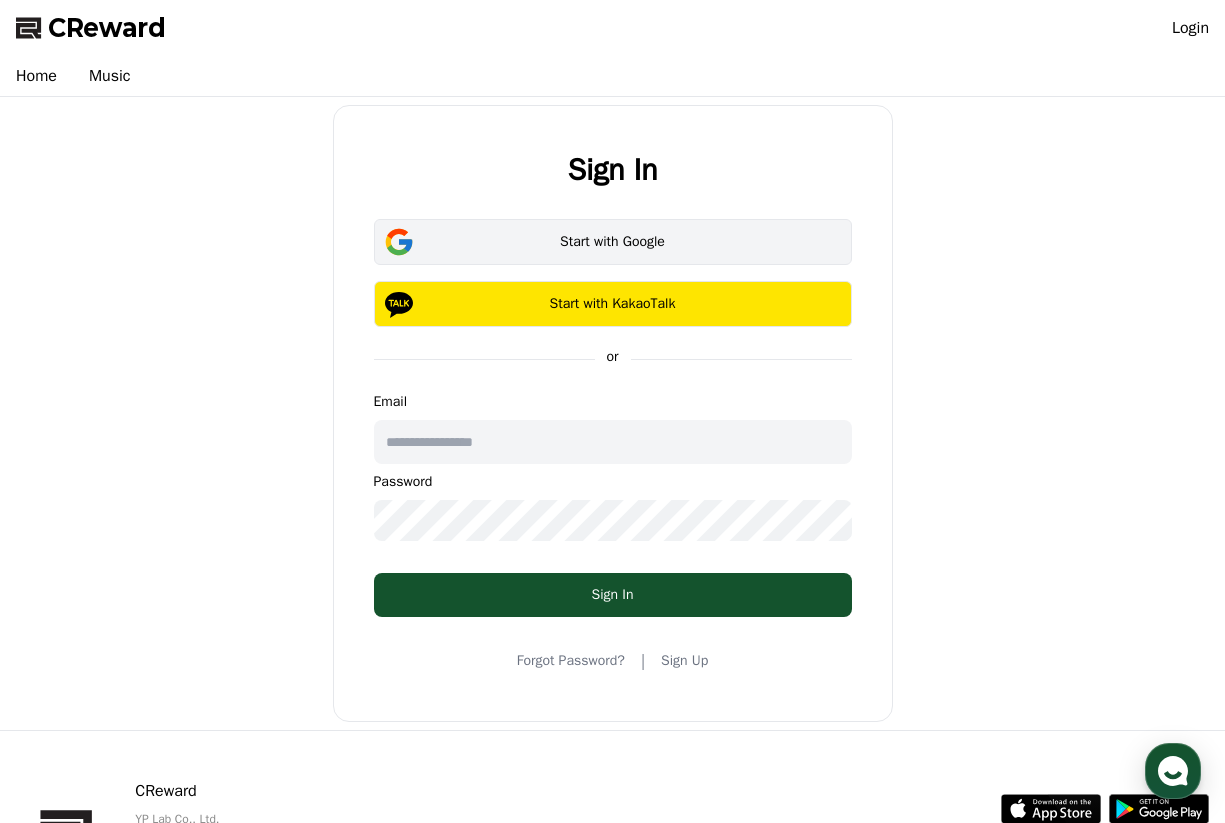 click on "Start with Google" at bounding box center [613, 242] 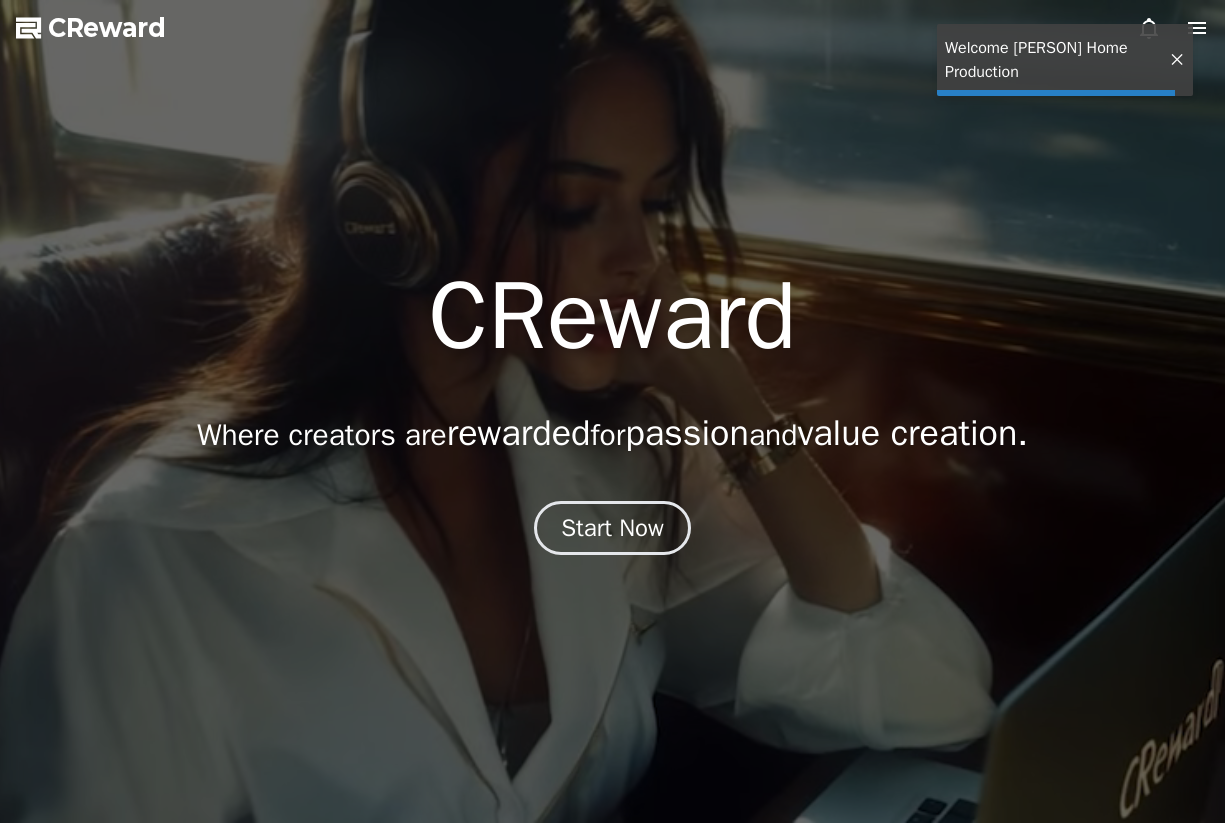 scroll, scrollTop: 0, scrollLeft: 0, axis: both 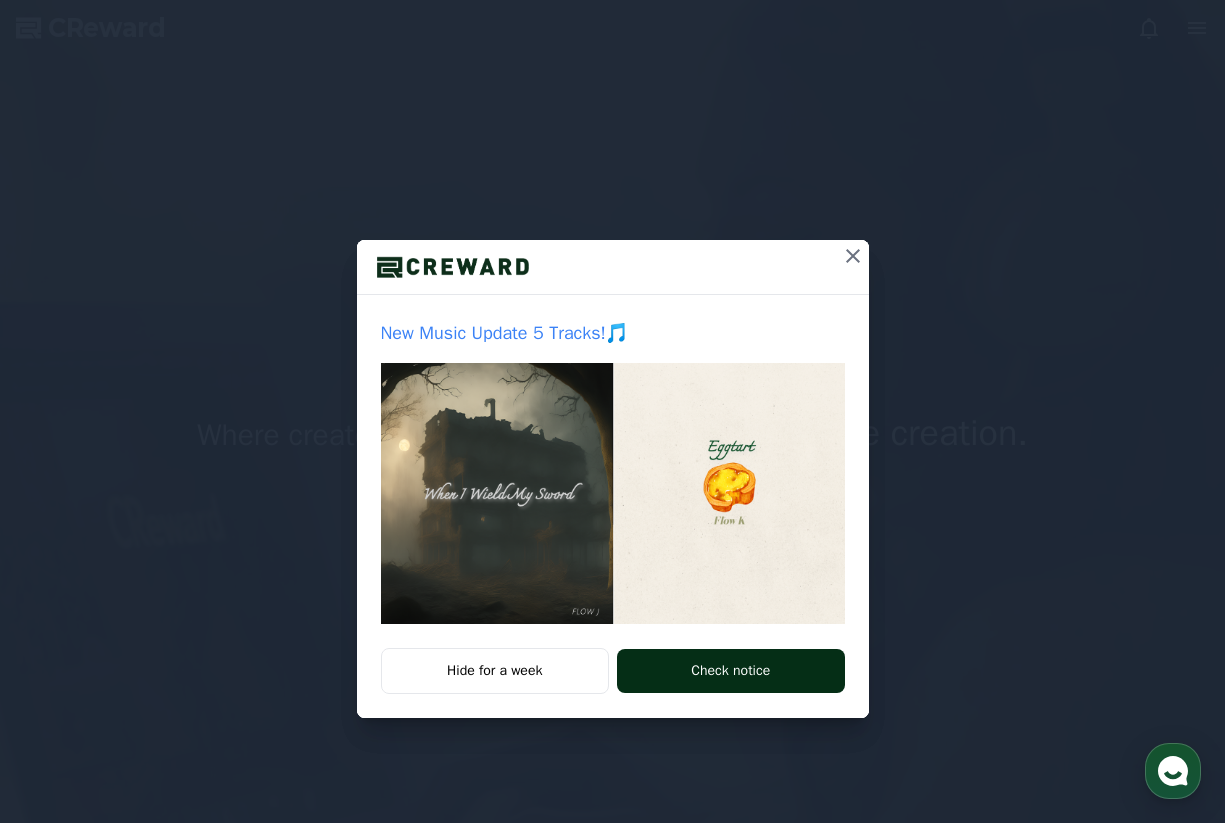 click on "Check notice" at bounding box center (730, 671) 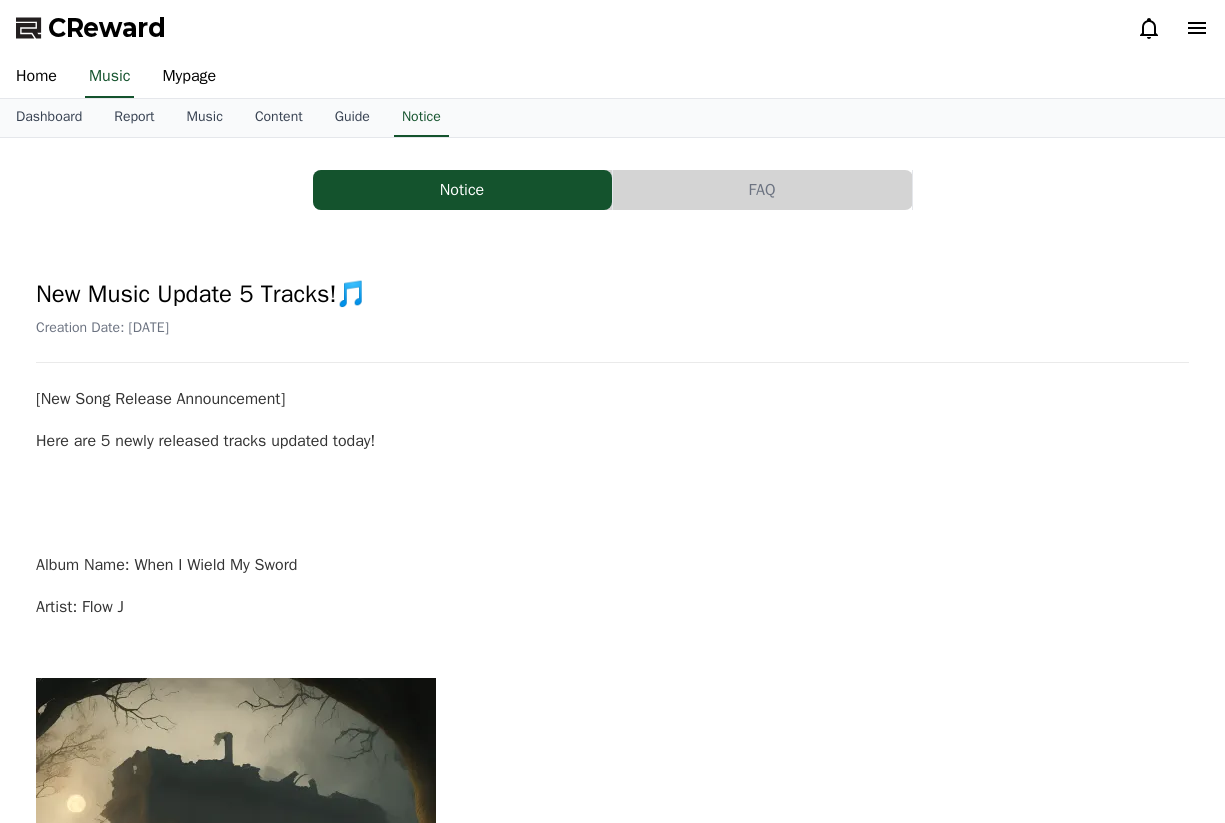 scroll, scrollTop: 0, scrollLeft: 0, axis: both 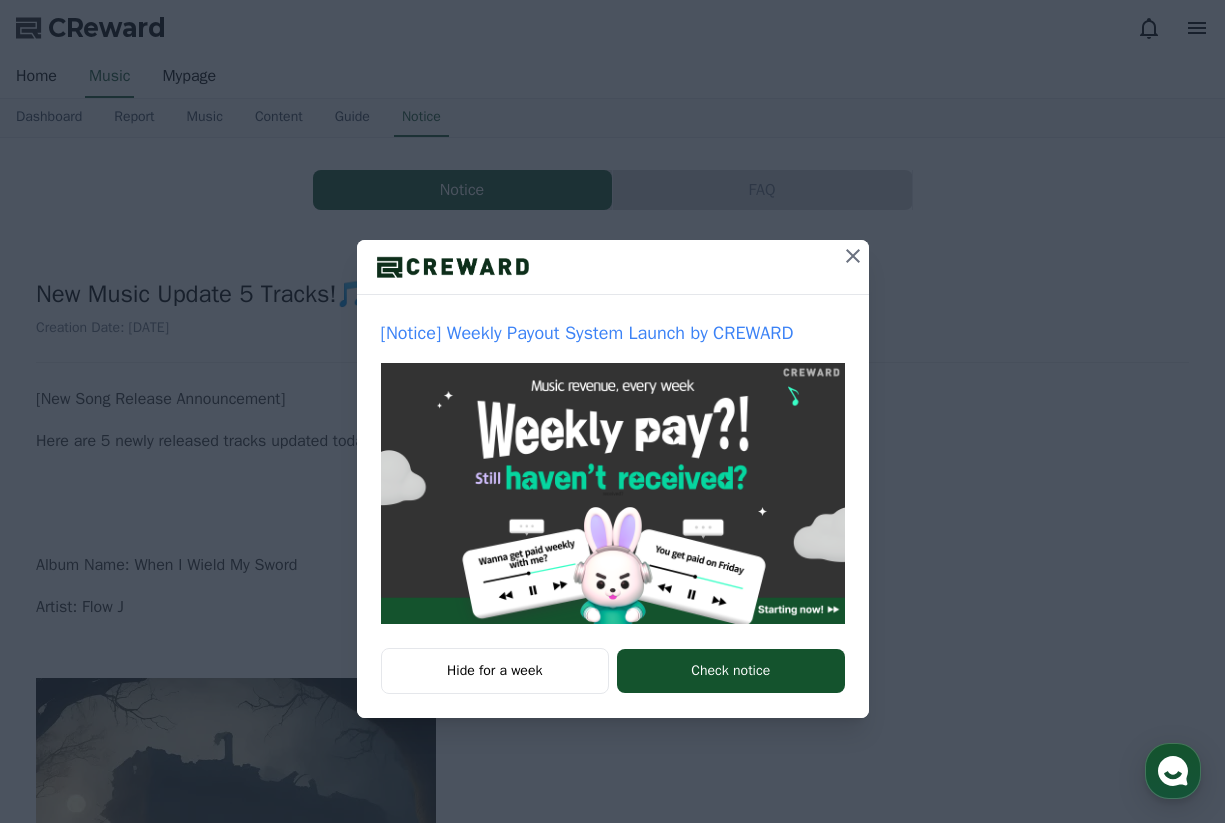 click on "Check notice" at bounding box center (730, 671) 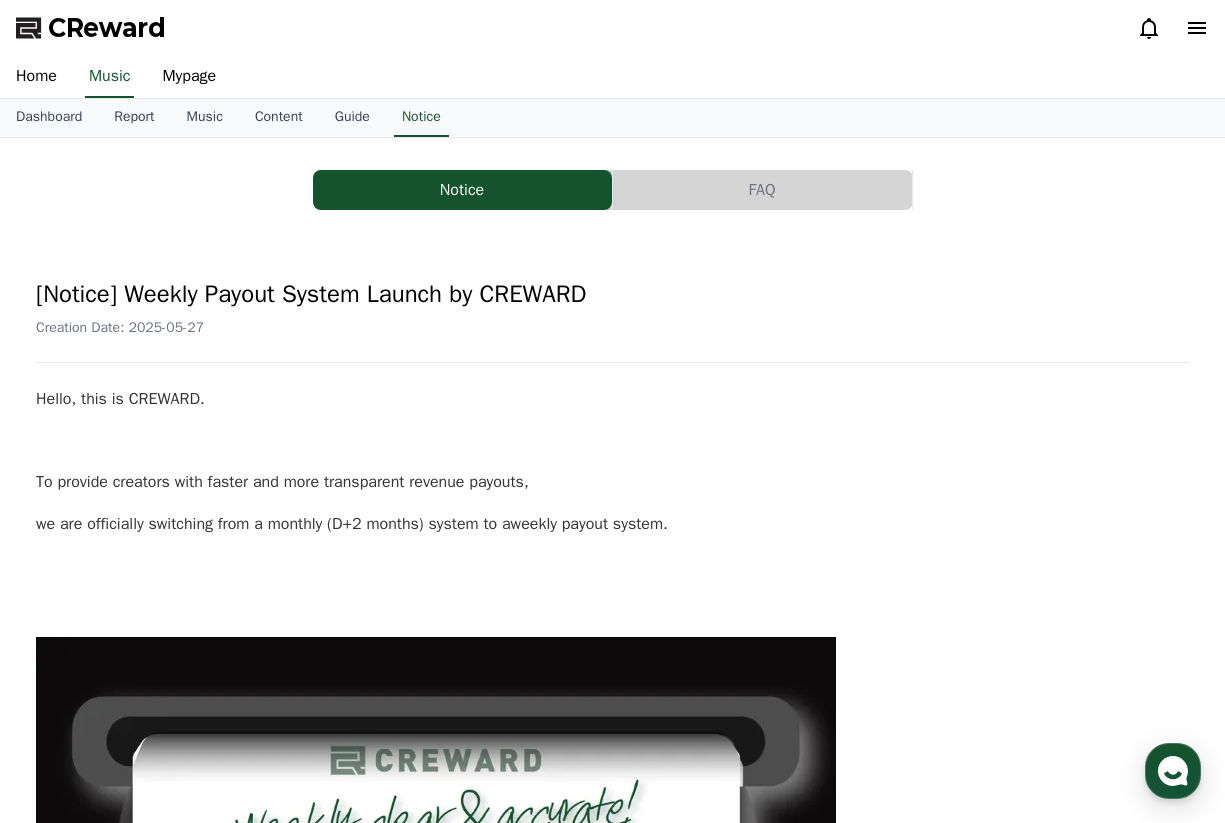 scroll, scrollTop: 0, scrollLeft: 0, axis: both 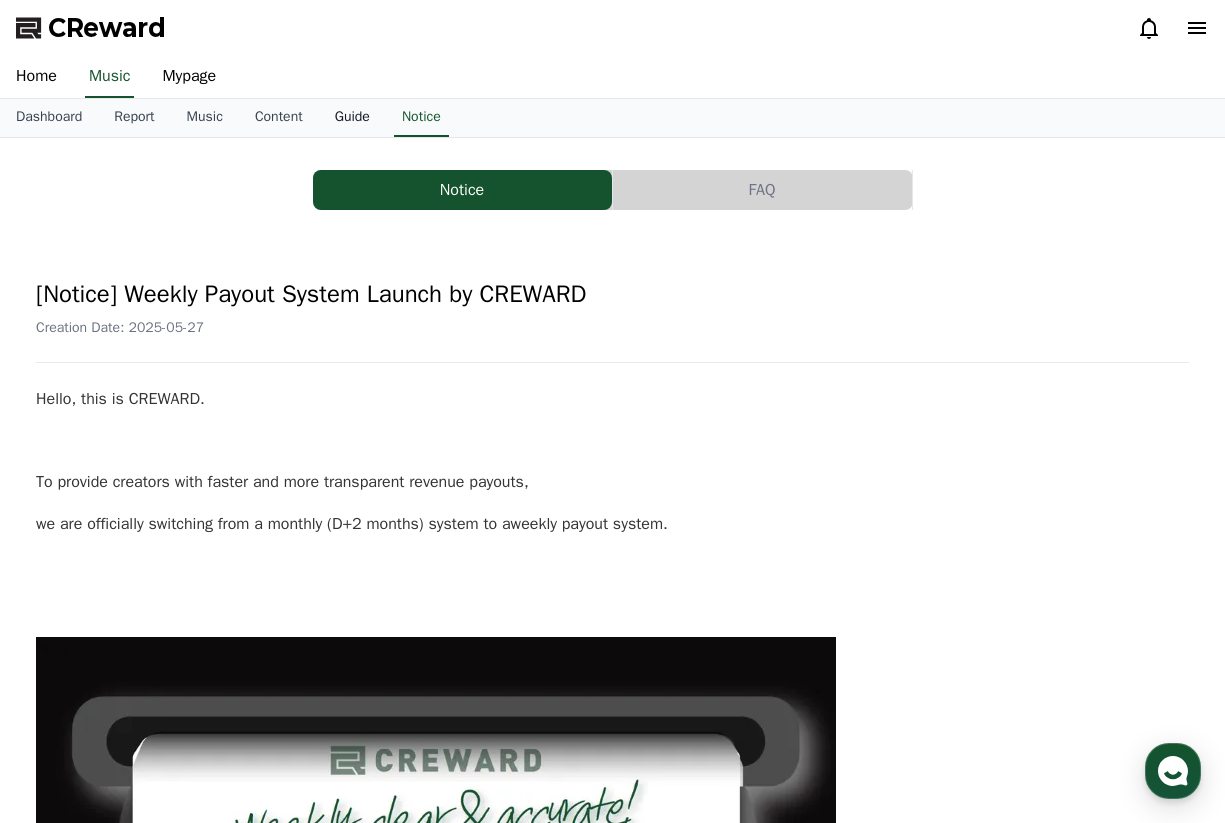 click on "Guide" at bounding box center [352, 118] 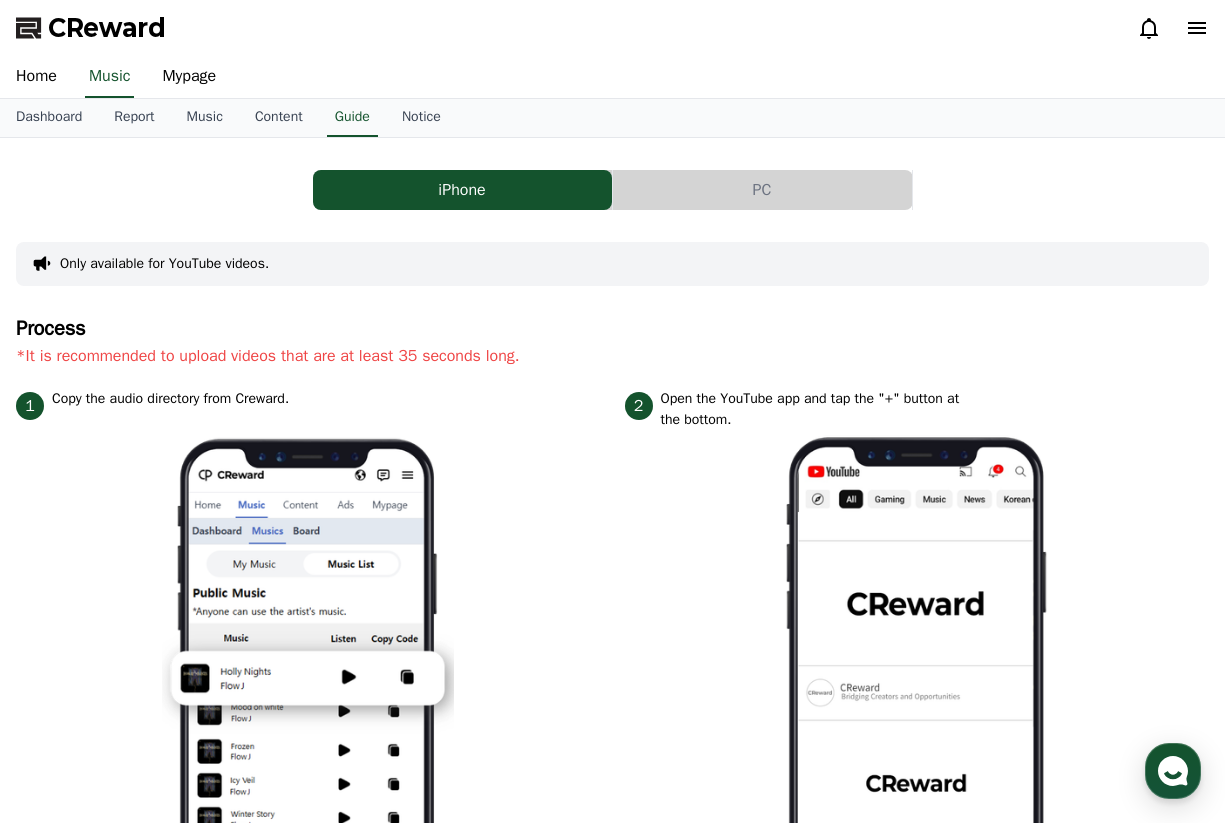 click on "PC" at bounding box center [762, 190] 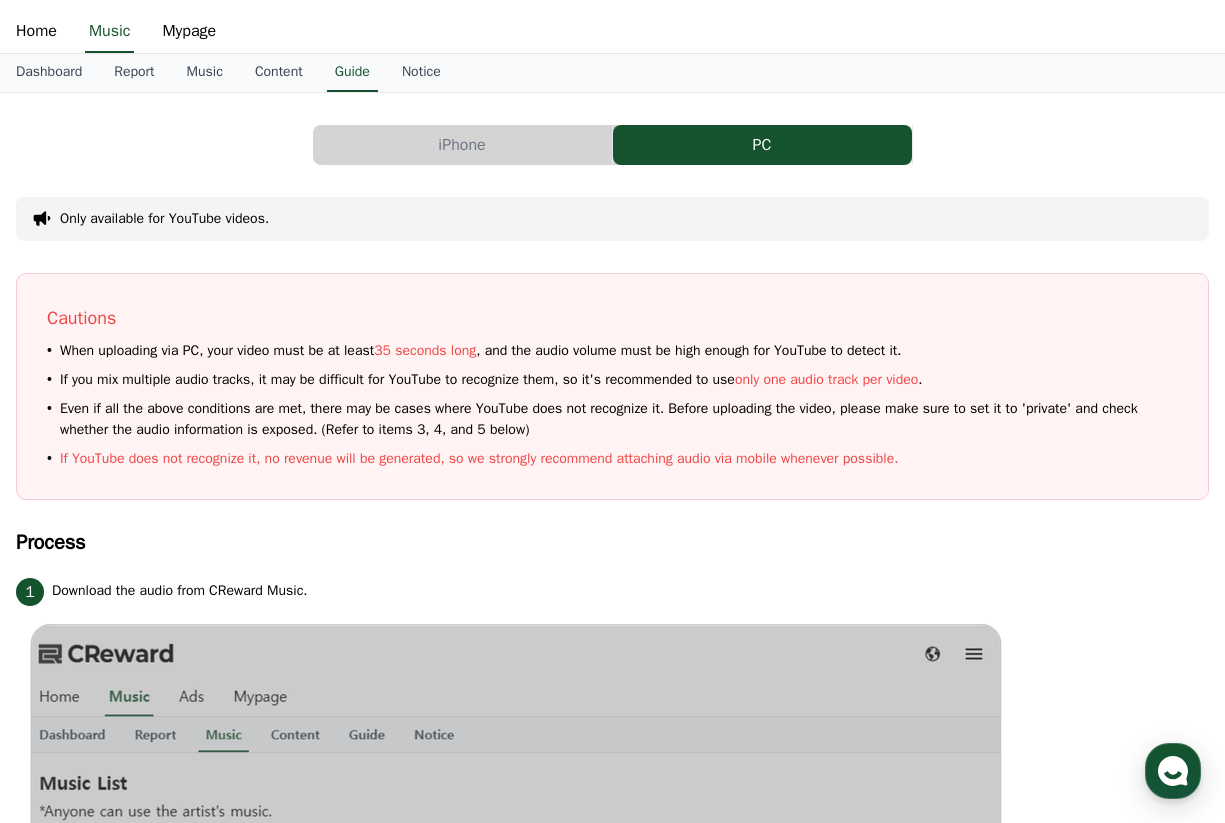 scroll, scrollTop: 64, scrollLeft: 0, axis: vertical 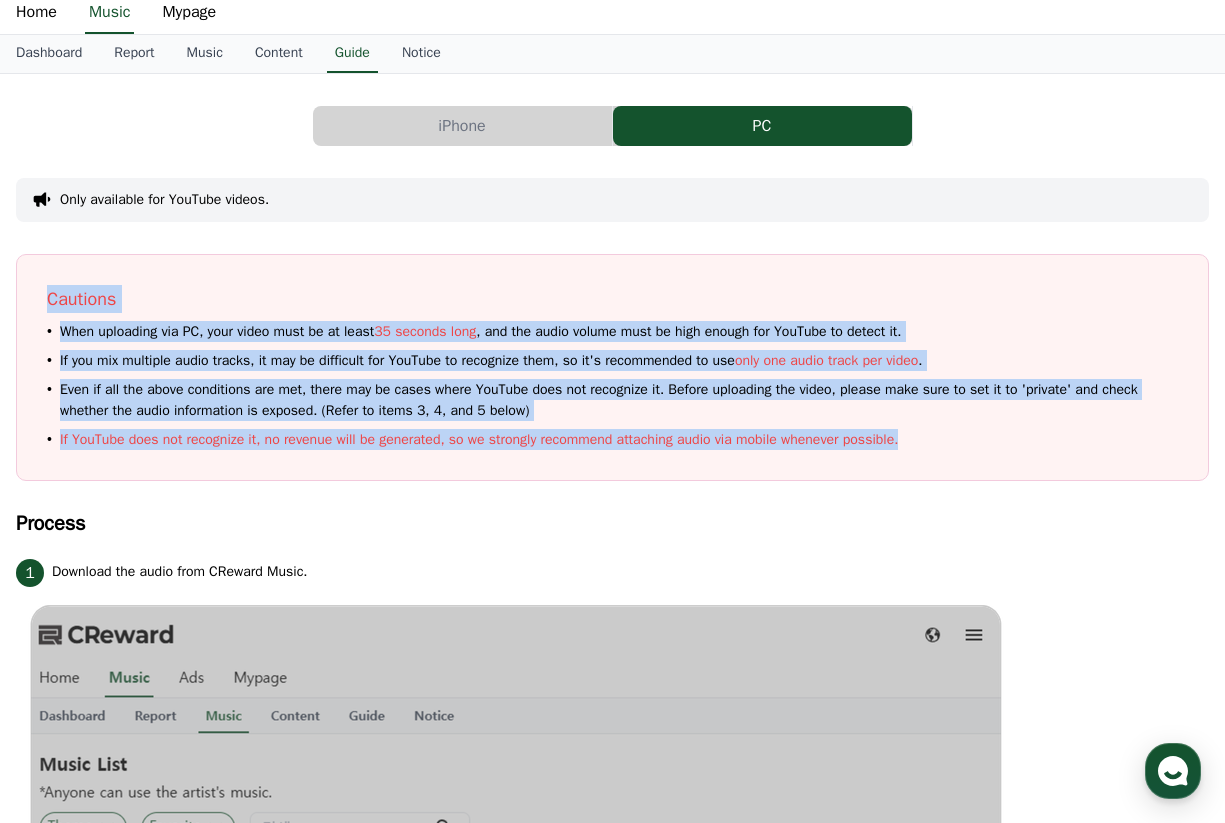 drag, startPoint x: 50, startPoint y: 283, endPoint x: 522, endPoint y: 467, distance: 506.5965 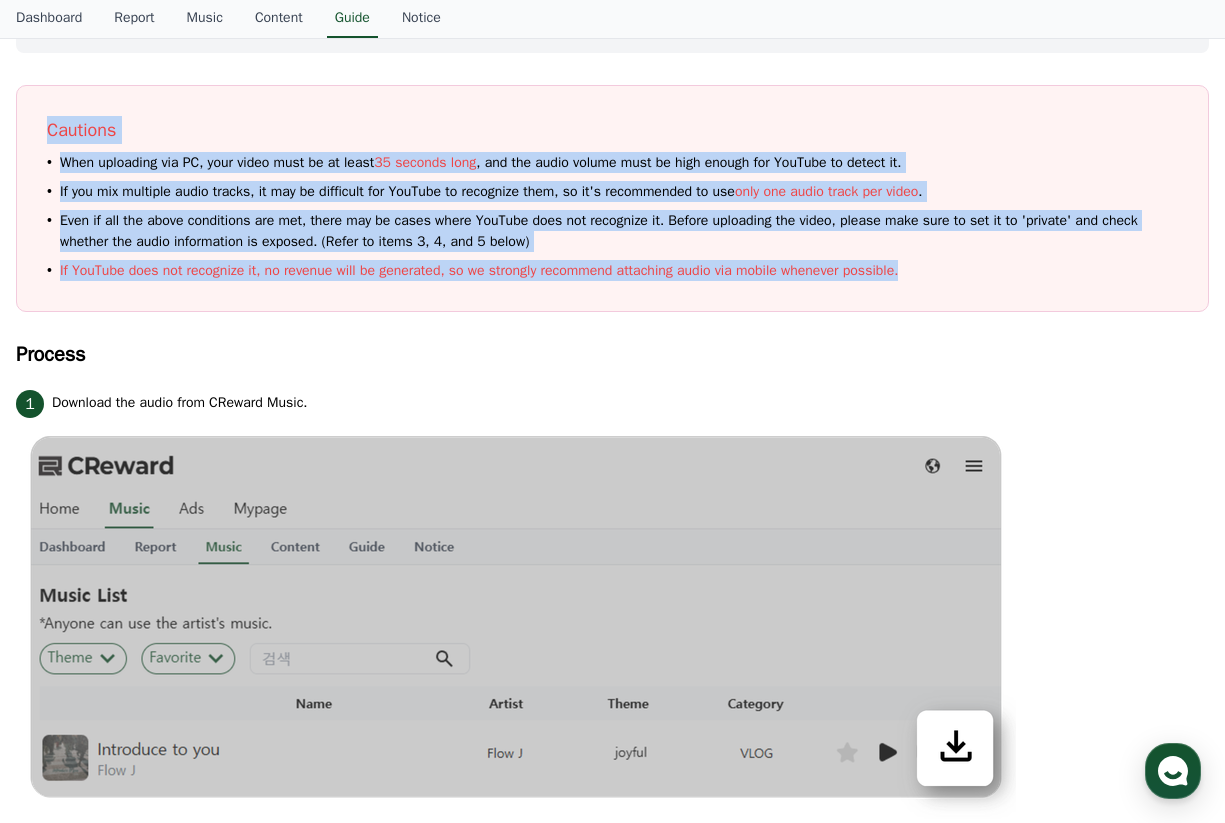 scroll, scrollTop: 236, scrollLeft: 0, axis: vertical 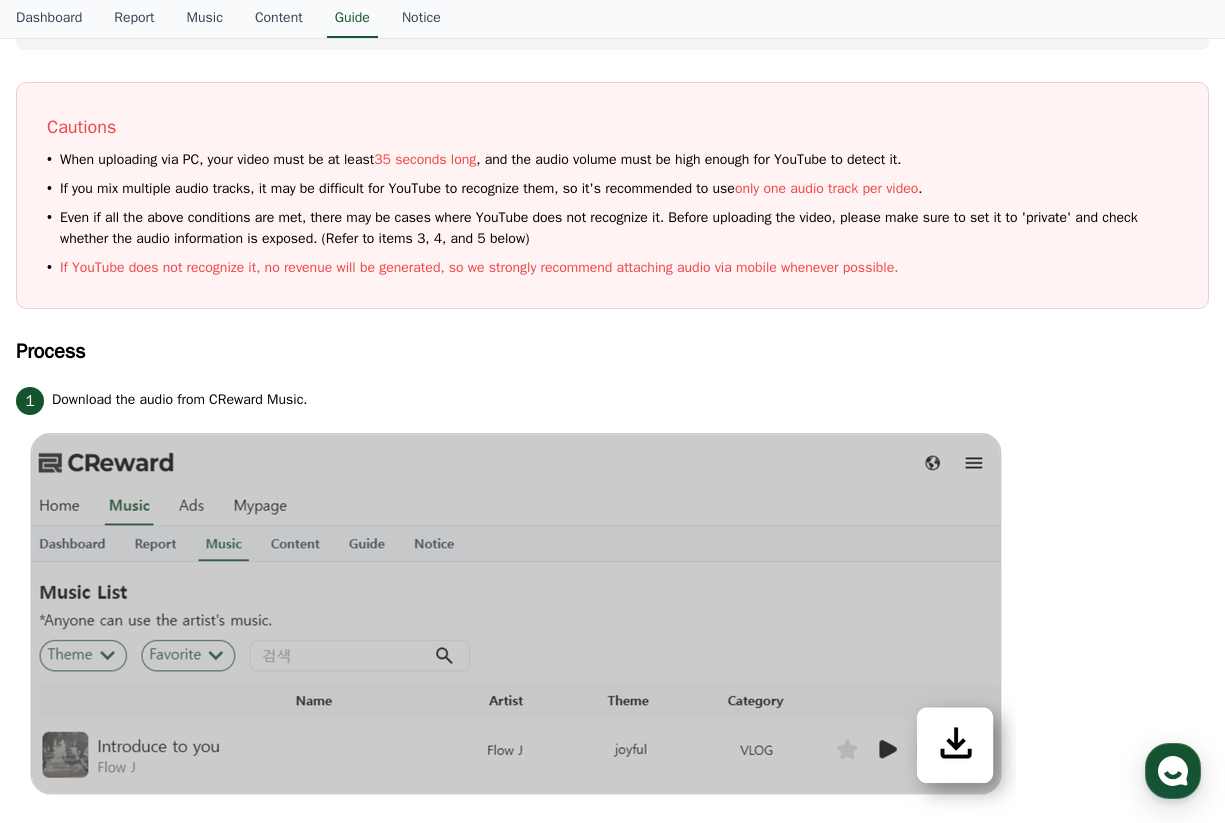 click on "iPhone PC     Only available for YouTube videos.   Cautions     When uploading via PC, your video must be at least  35 seconds long , and the audio volume must be high enough for YouTube to detect it.     If you mix multiple audio tracks, it may be difficult for YouTube to recognize them, so it's recommended to use  only one audio track per video .     Even if all the above conditions are met, there may be cases where YouTube does not recognize it. Before uploading the video, please make sure to set it to 'private' and check whether the audio information is exposed. (Refer to items 3, 4, and 5 below)     If YouTube does not recognize it, no revenue will be generated, so we strongly recommend attaching audio via mobile whenever possible.   Process   1   Download the audio from CReward Music.     2   Insert the audio into your video during production, ensuring the volume is loud enough for YouTube to recognize.     3       4   Click "See details" under the Restrictions section on the right.     5" at bounding box center [612, 1108] 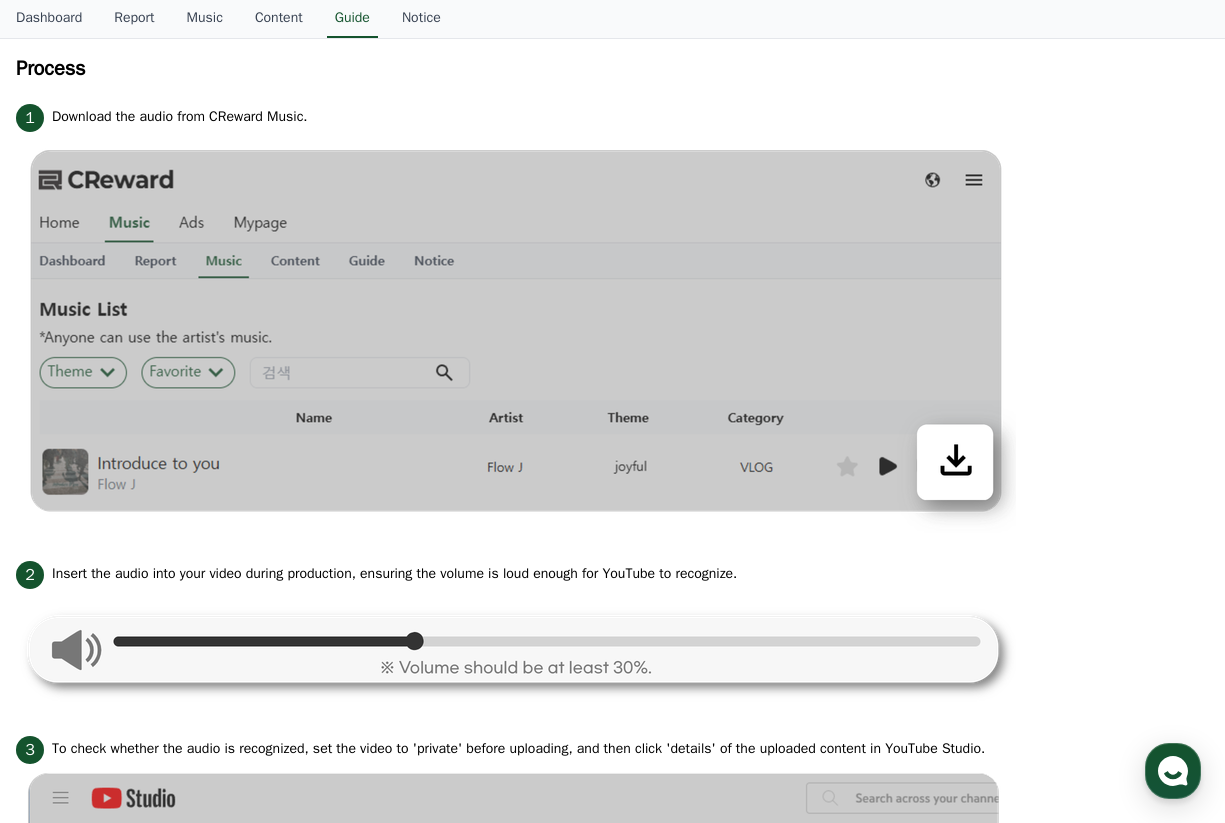 scroll, scrollTop: 535, scrollLeft: 0, axis: vertical 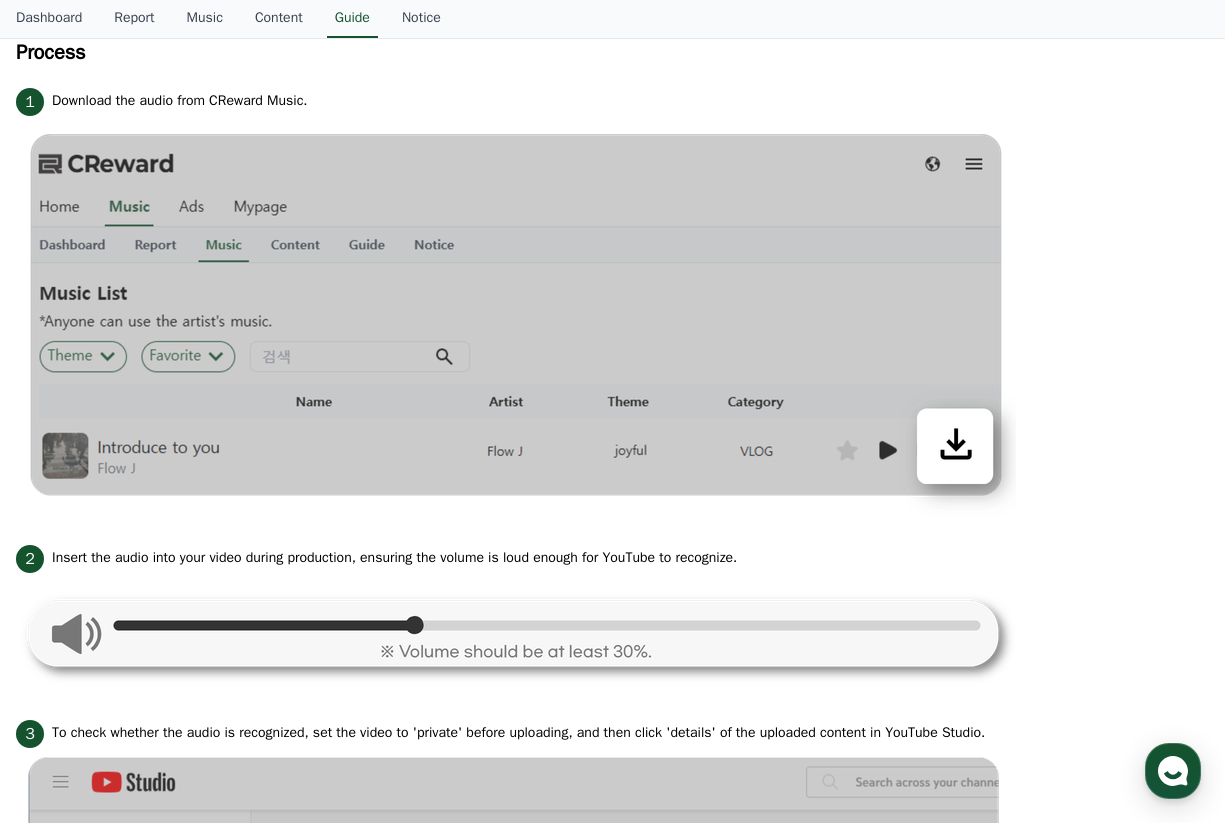 click at bounding box center (516, 316) 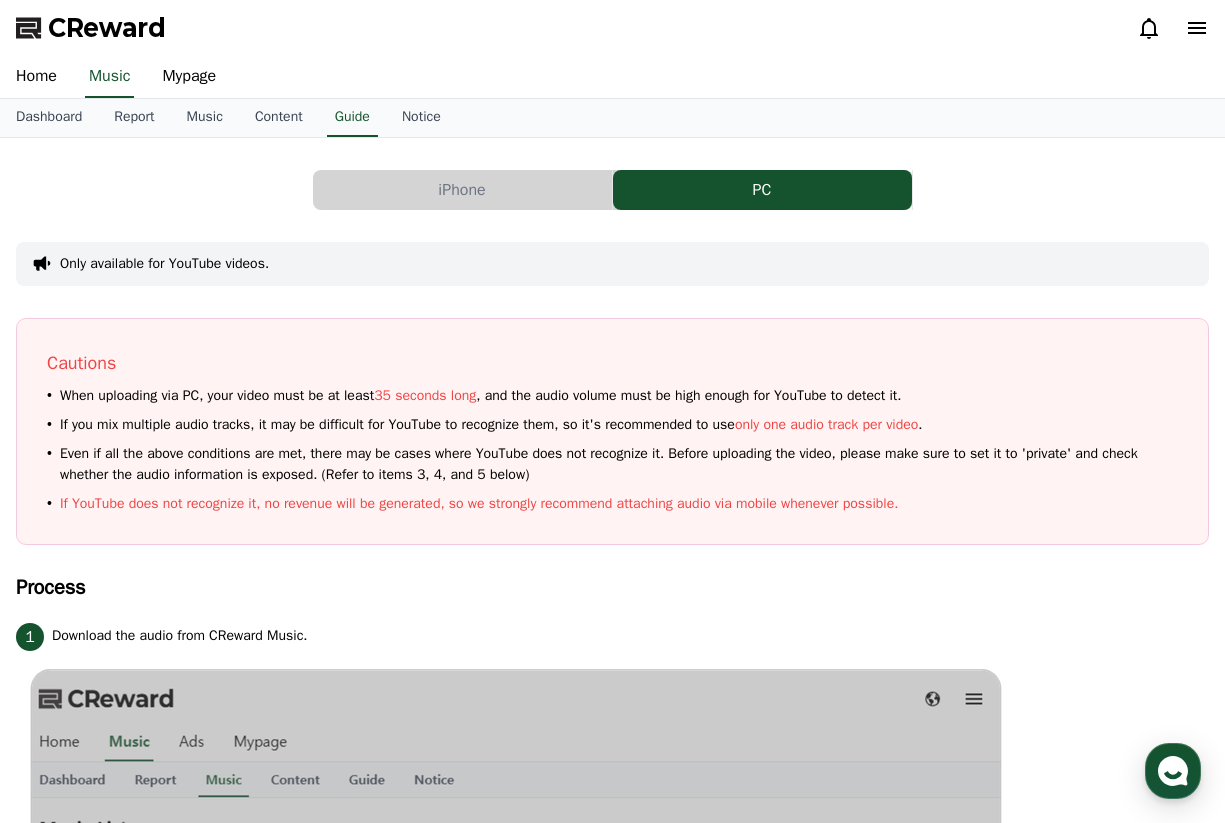 scroll, scrollTop: 0, scrollLeft: 0, axis: both 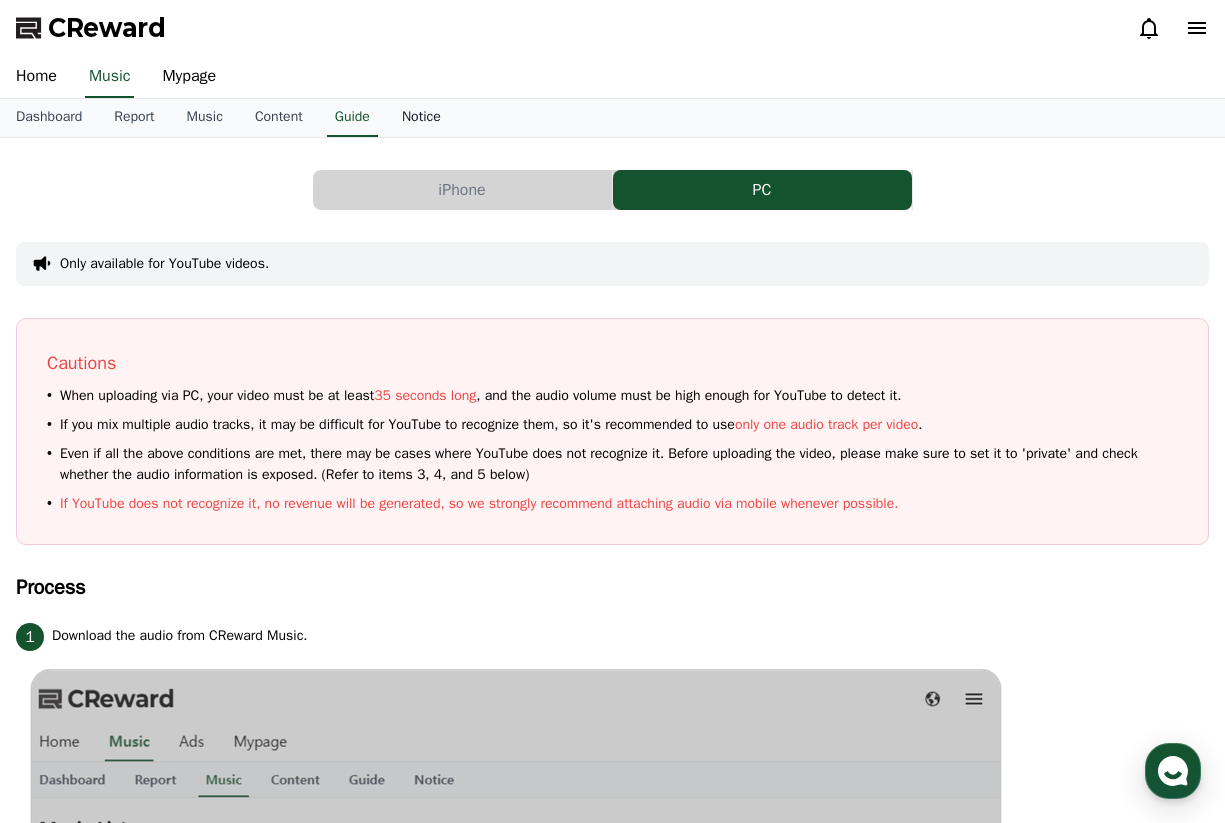 click on "Notice" at bounding box center [421, 118] 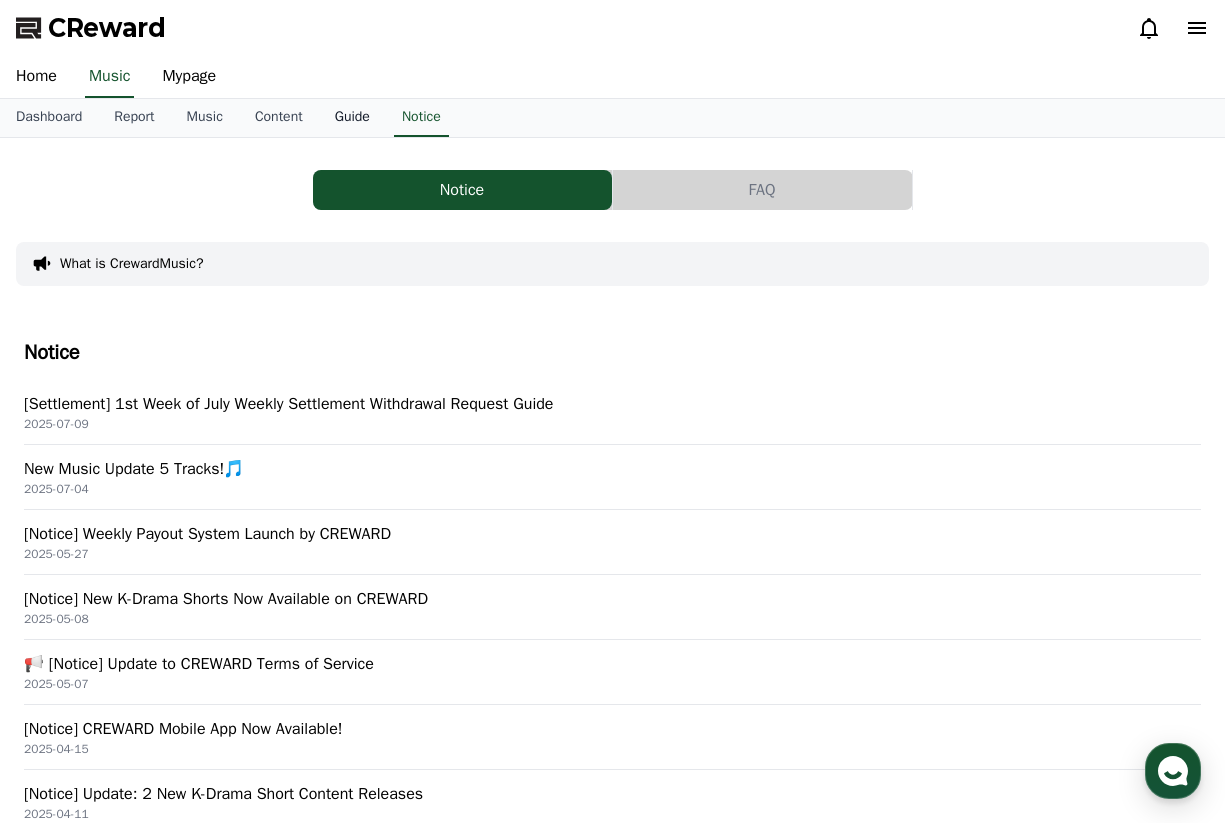 click on "Guide" at bounding box center (352, 118) 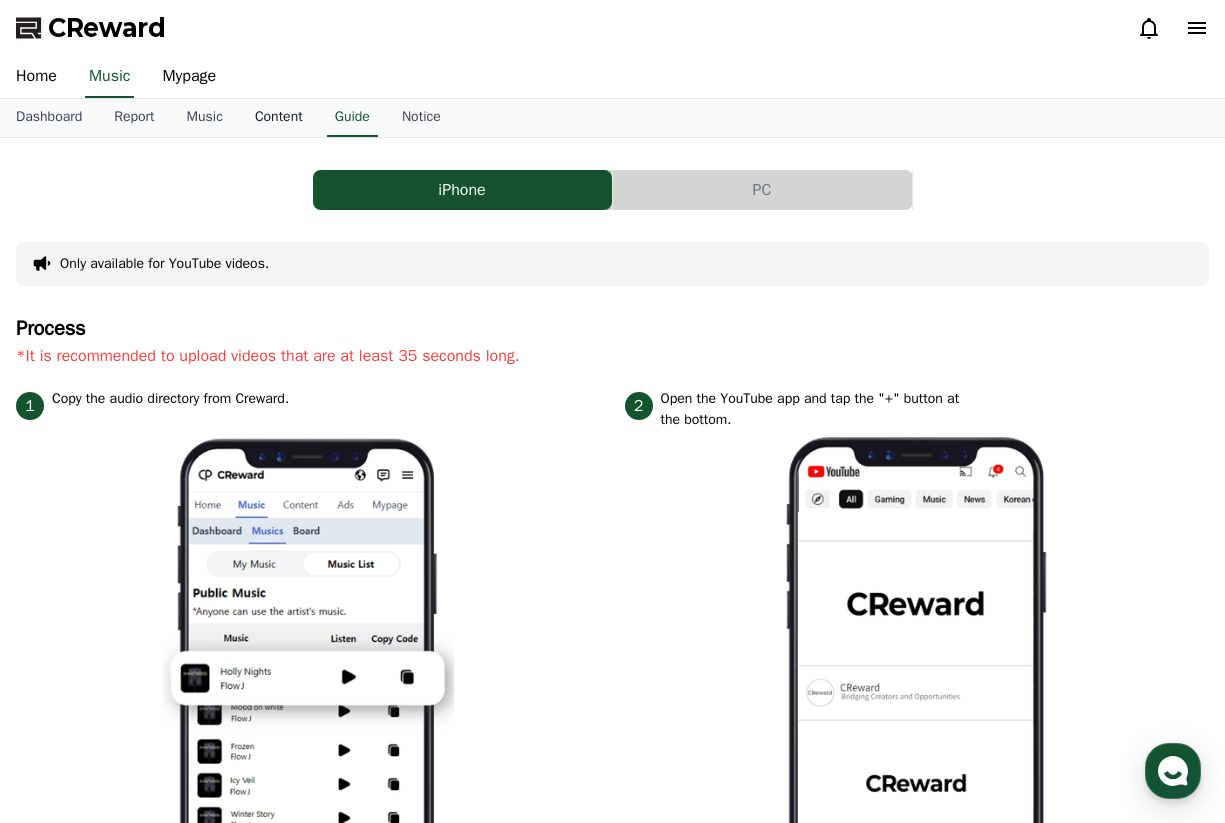 click on "Content" at bounding box center (279, 118) 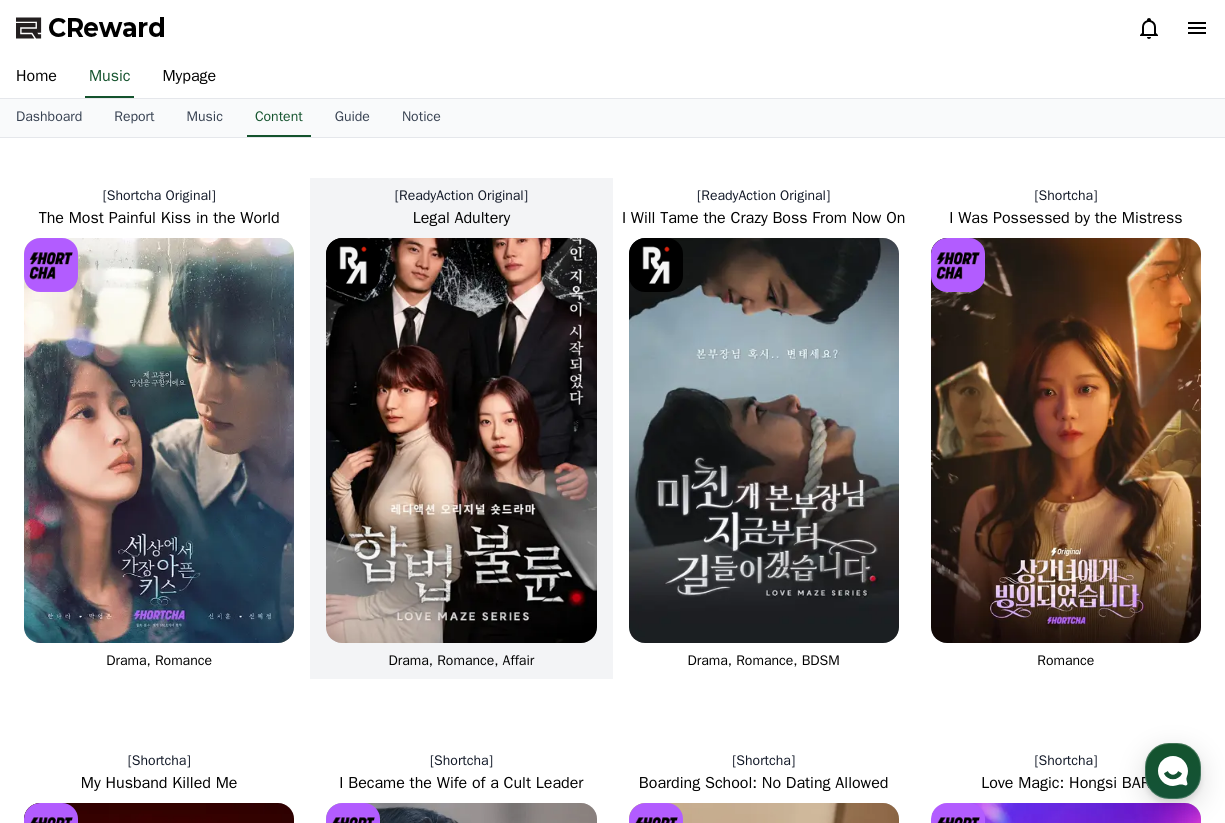 scroll, scrollTop: 0, scrollLeft: 0, axis: both 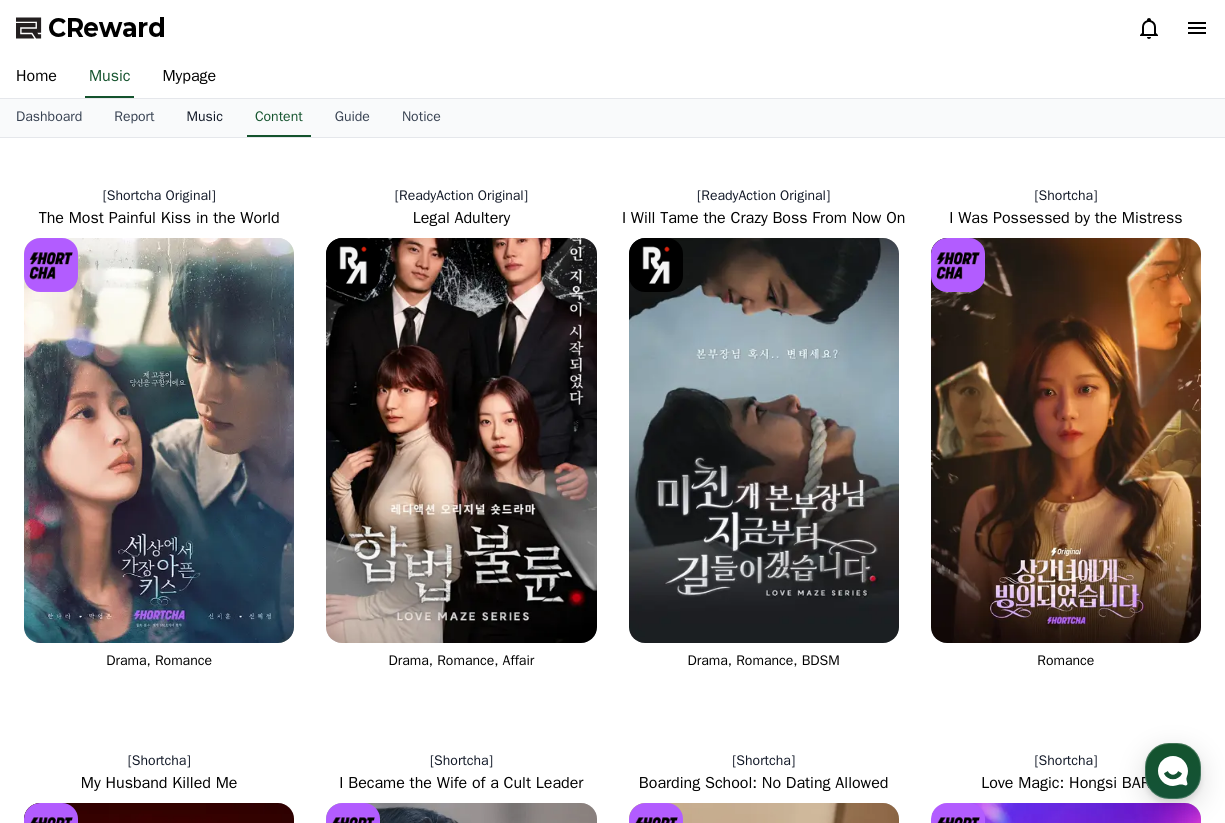 click on "Music" at bounding box center (205, 118) 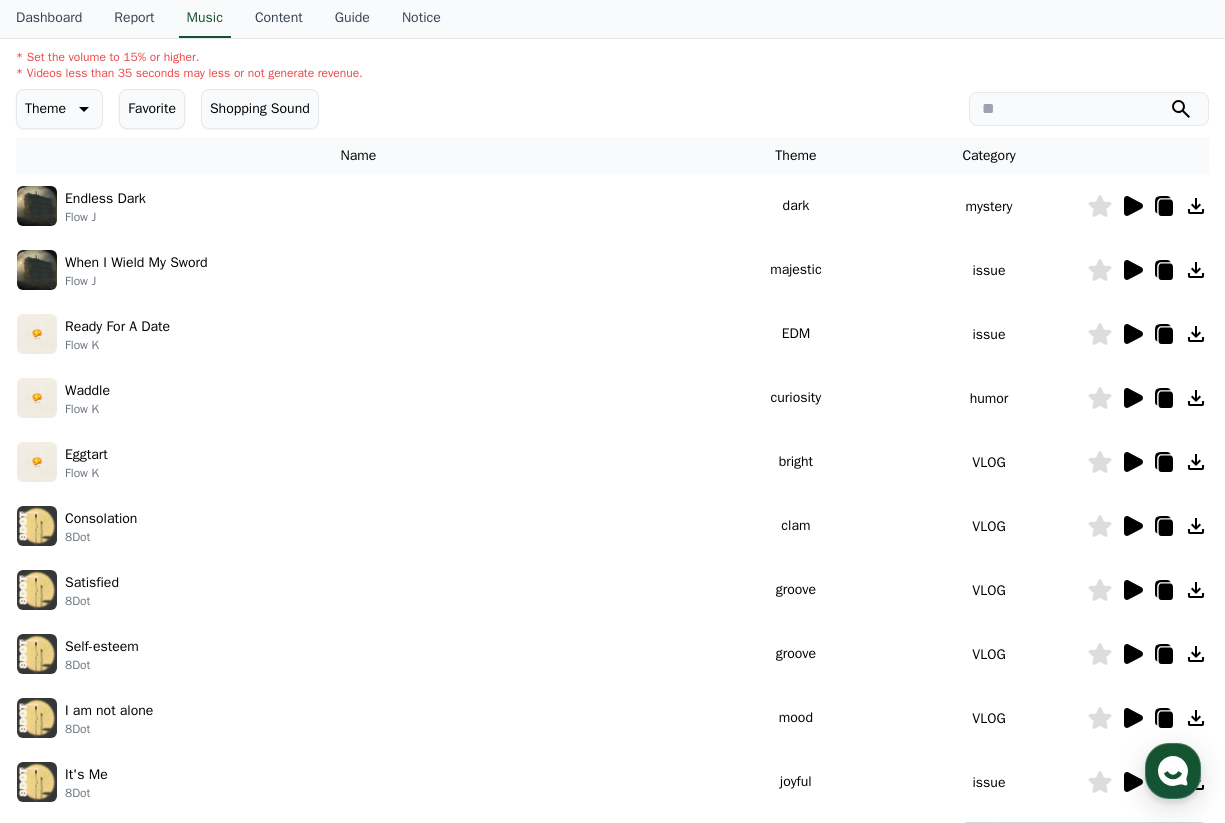 scroll, scrollTop: 240, scrollLeft: 0, axis: vertical 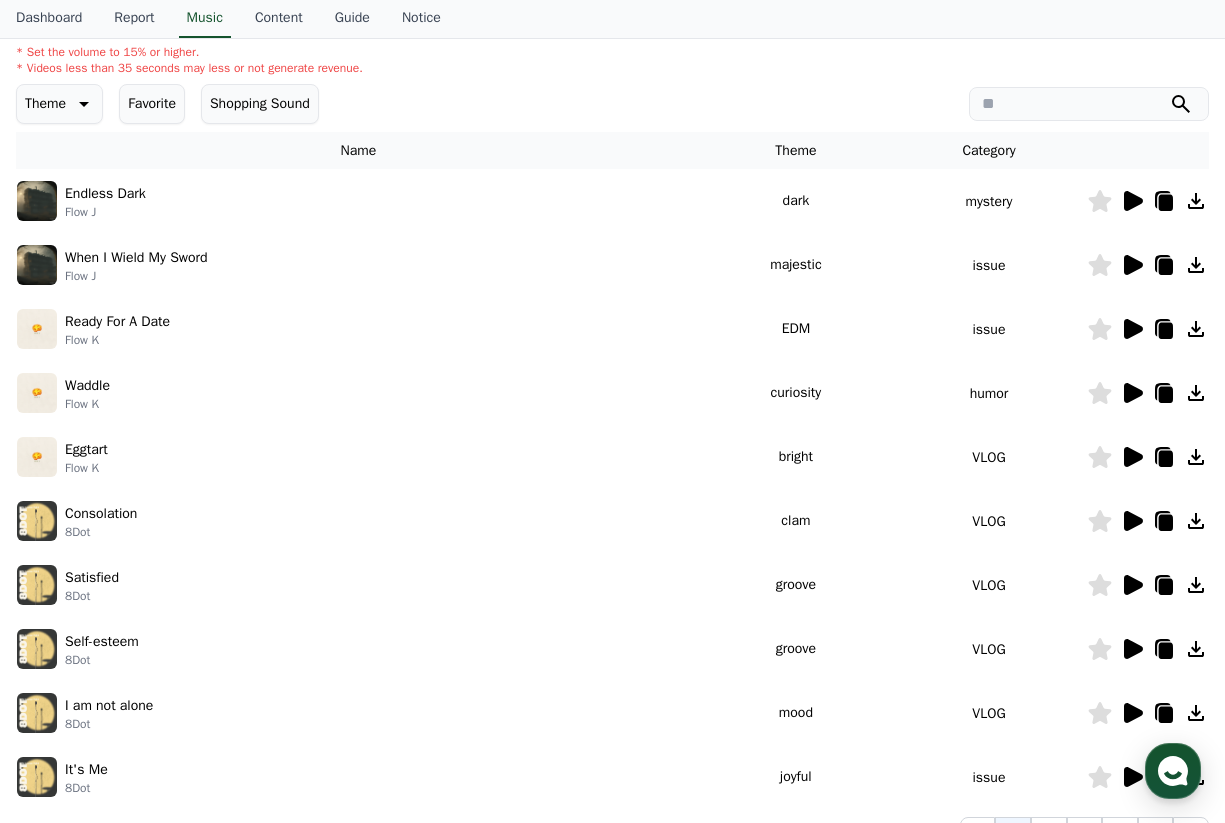 click 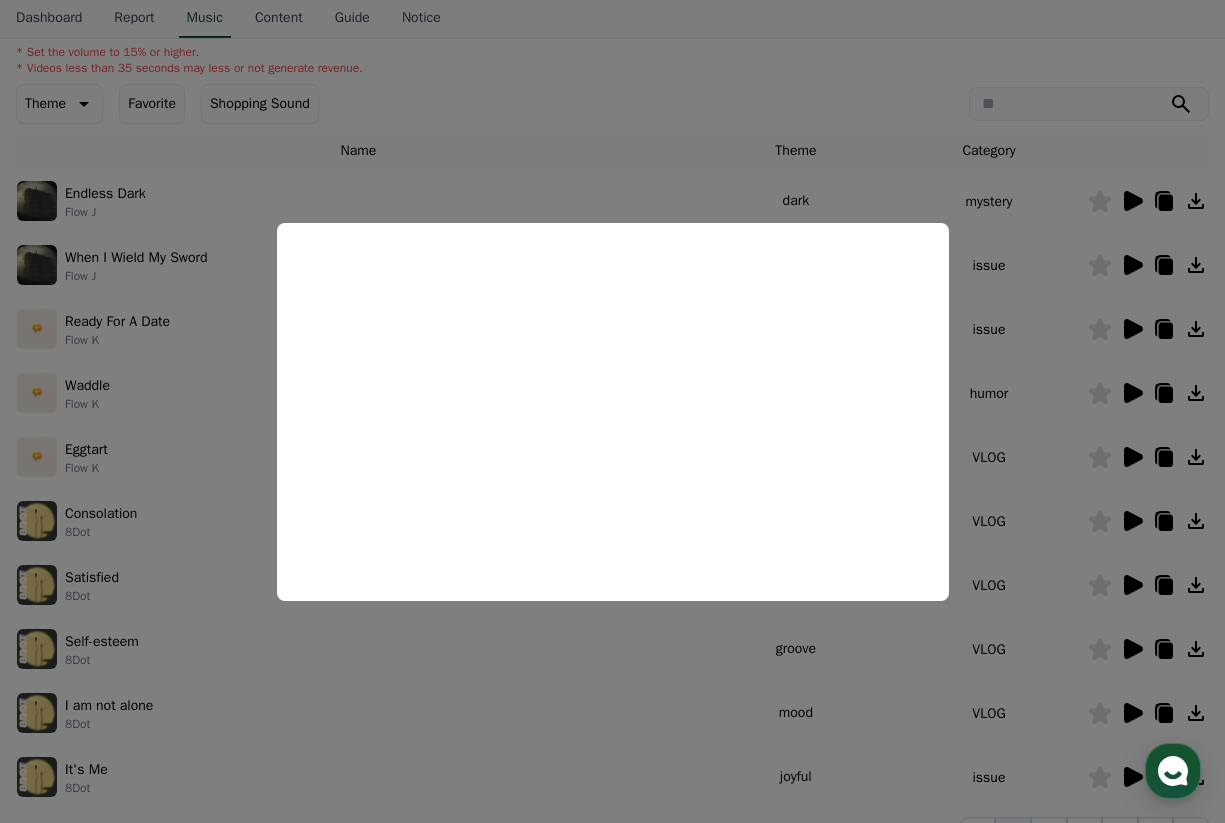 click at bounding box center [612, 411] 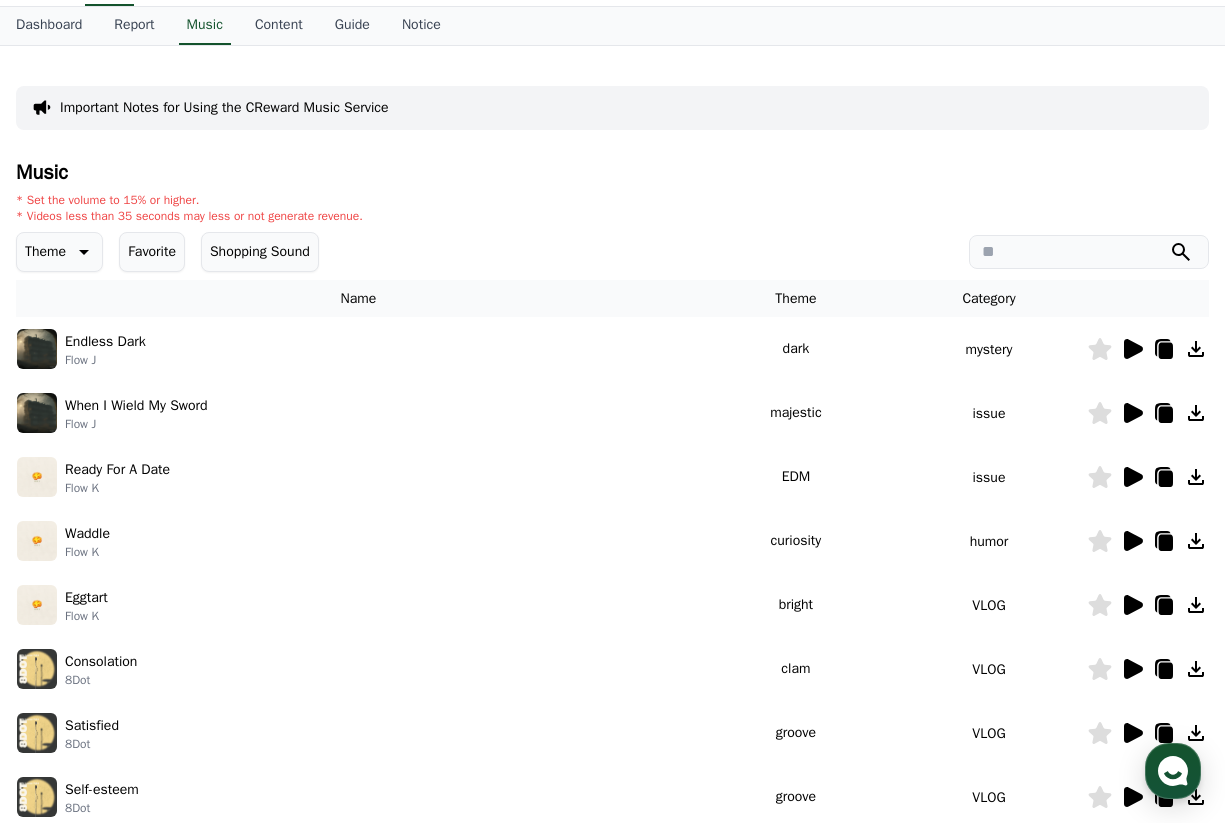 scroll, scrollTop: 76, scrollLeft: 0, axis: vertical 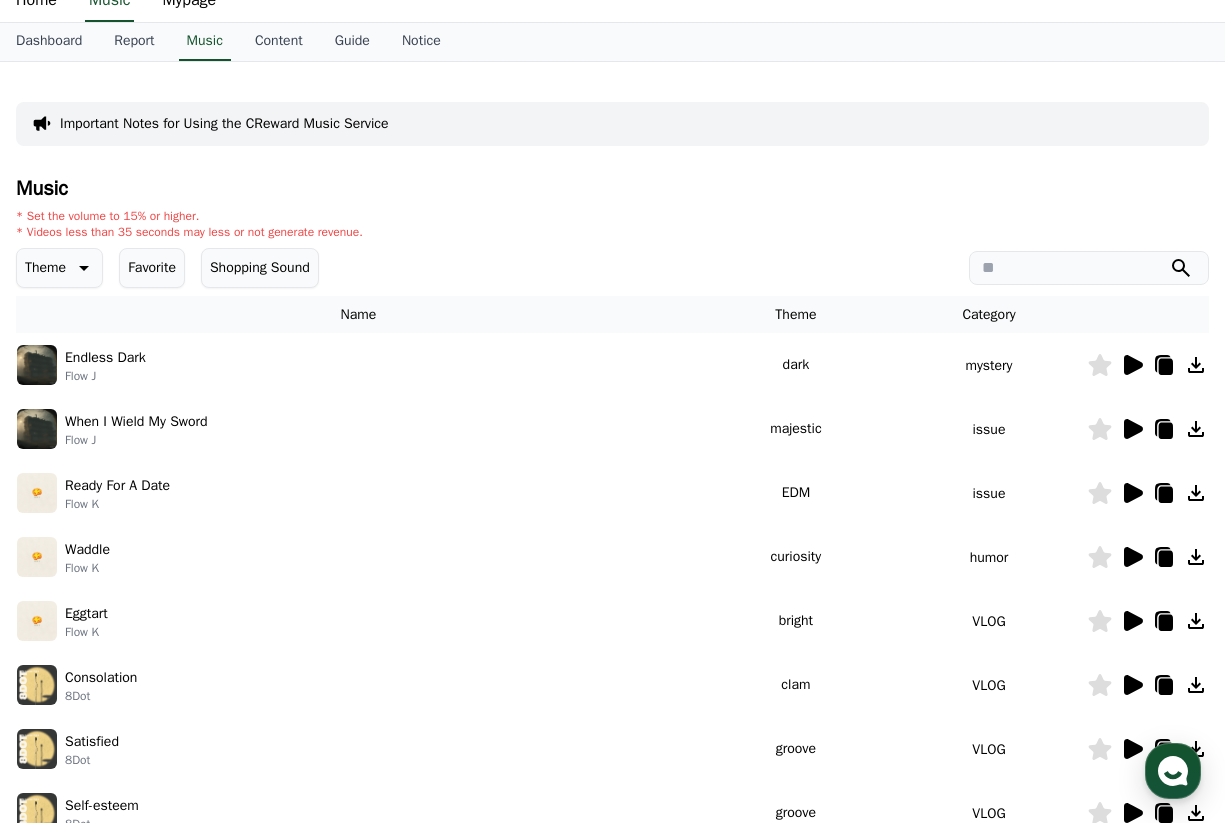 click 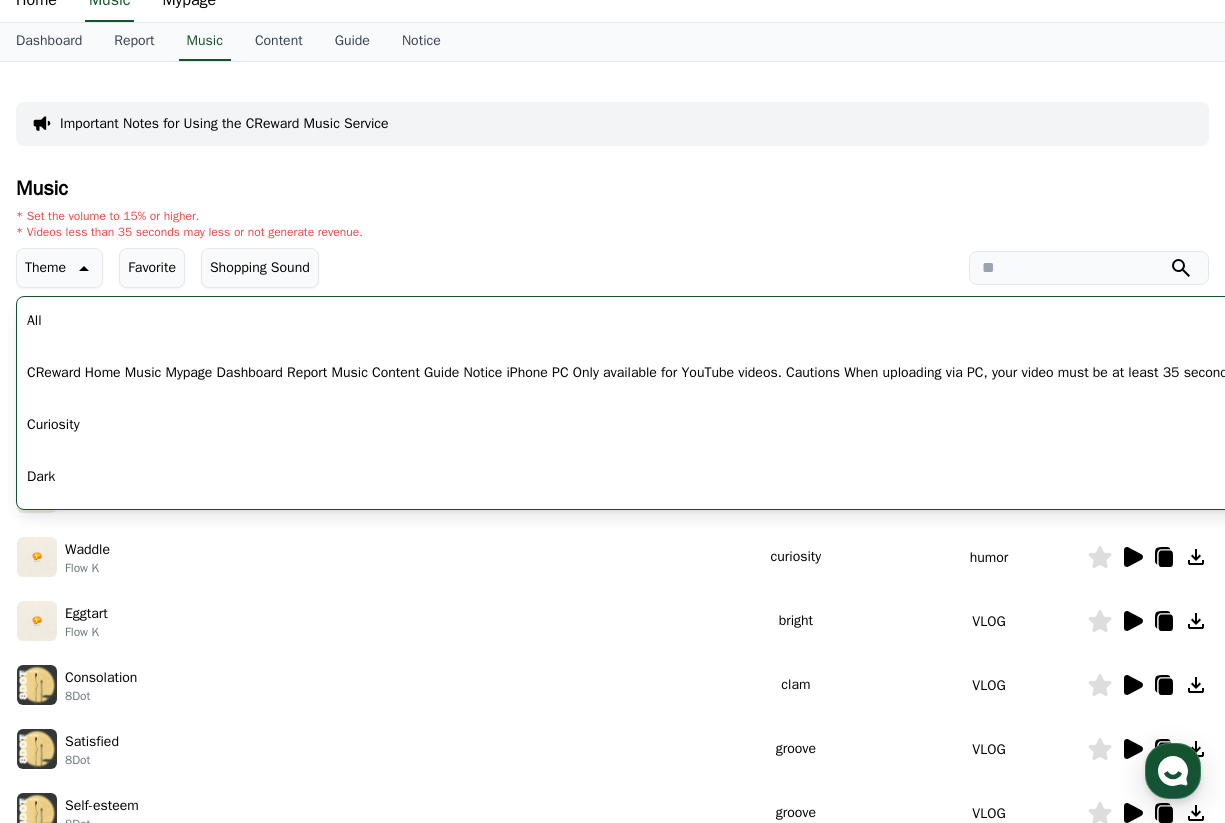 click on "Curiosity" at bounding box center (53, 425) 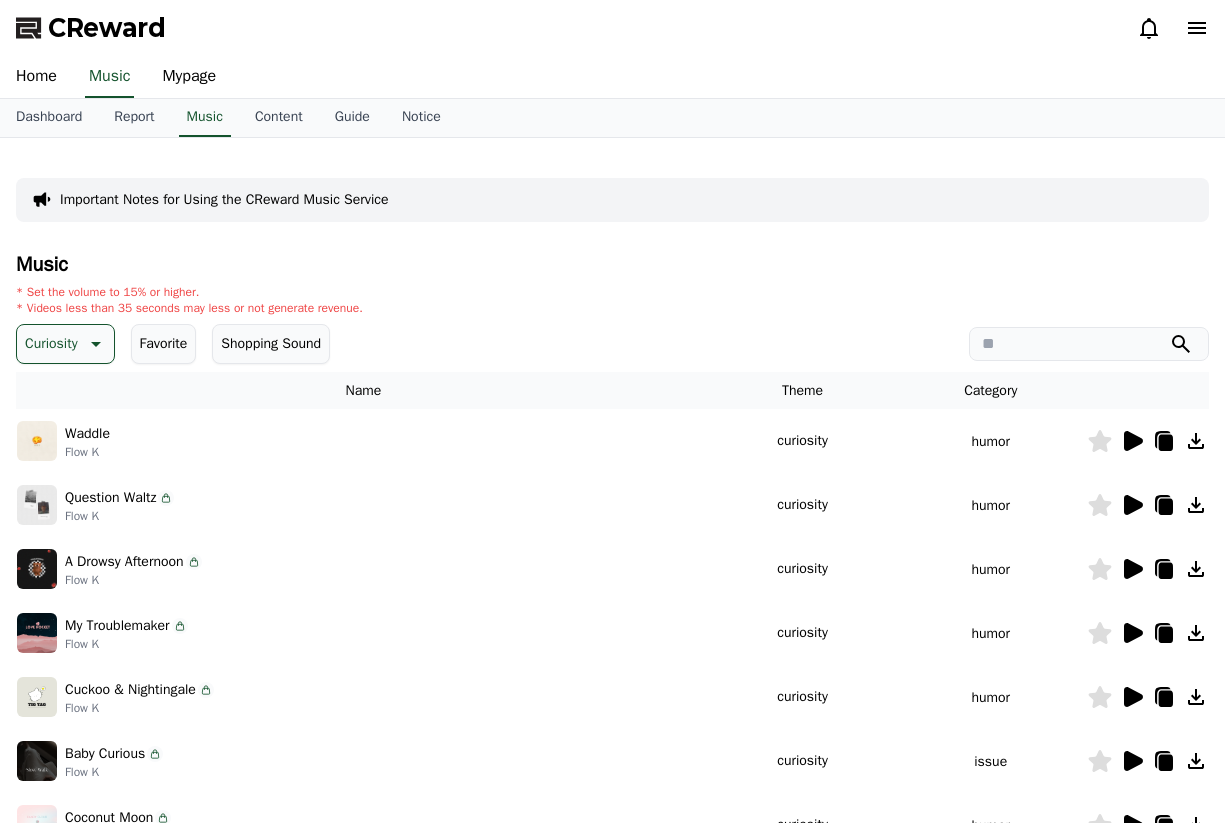 scroll, scrollTop: 0, scrollLeft: 0, axis: both 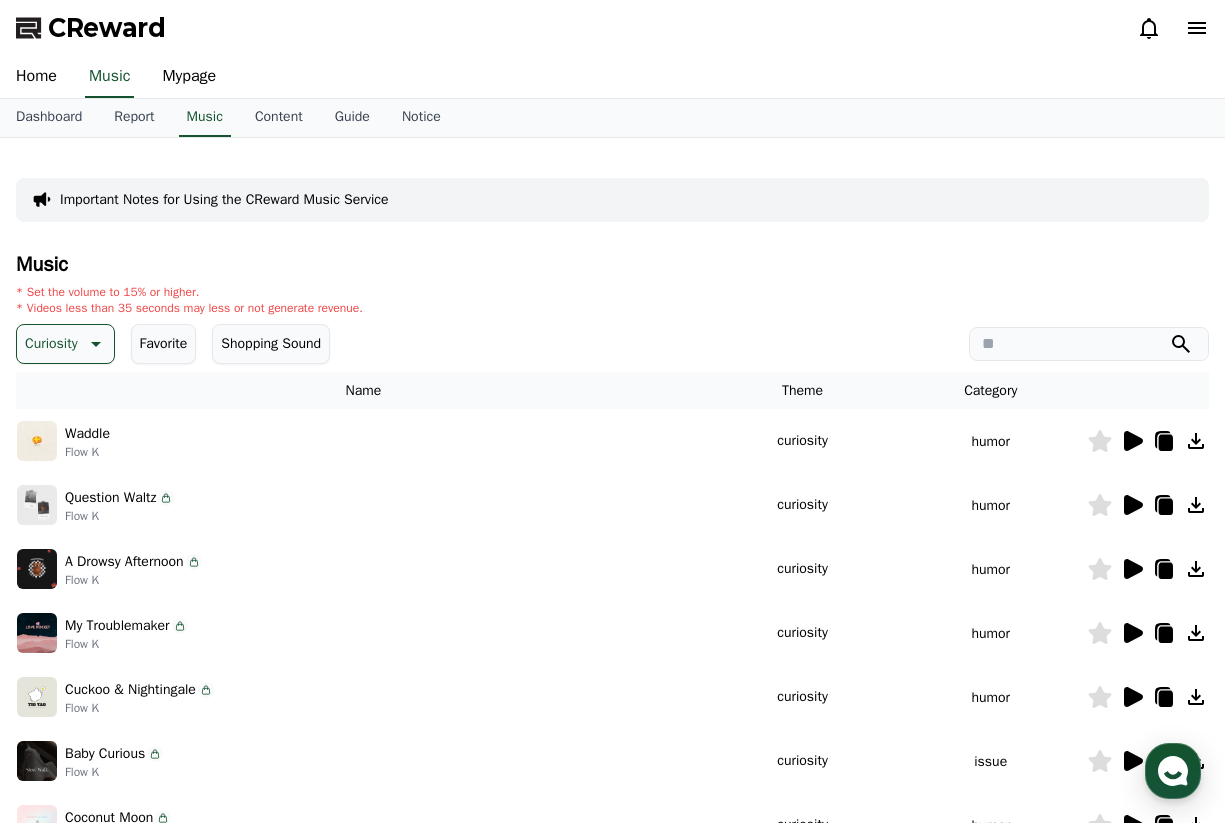 click 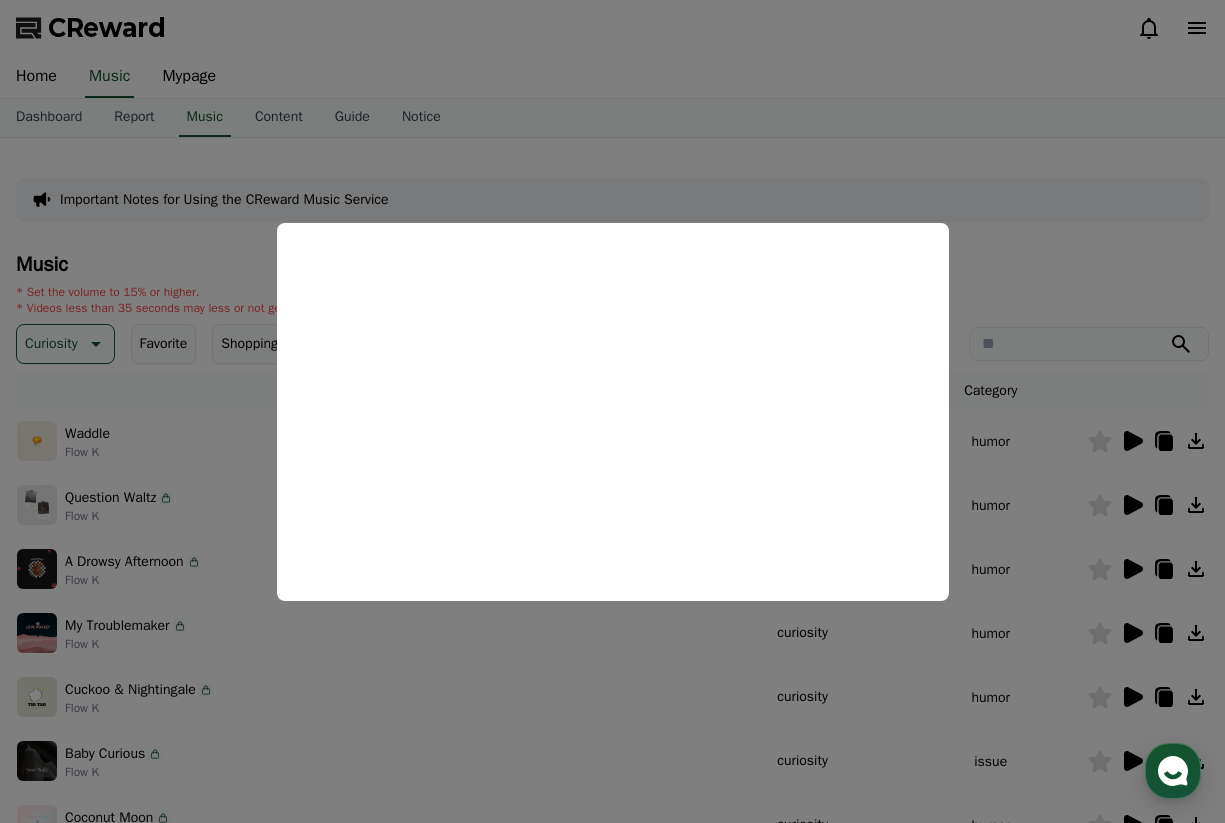 click at bounding box center [612, 411] 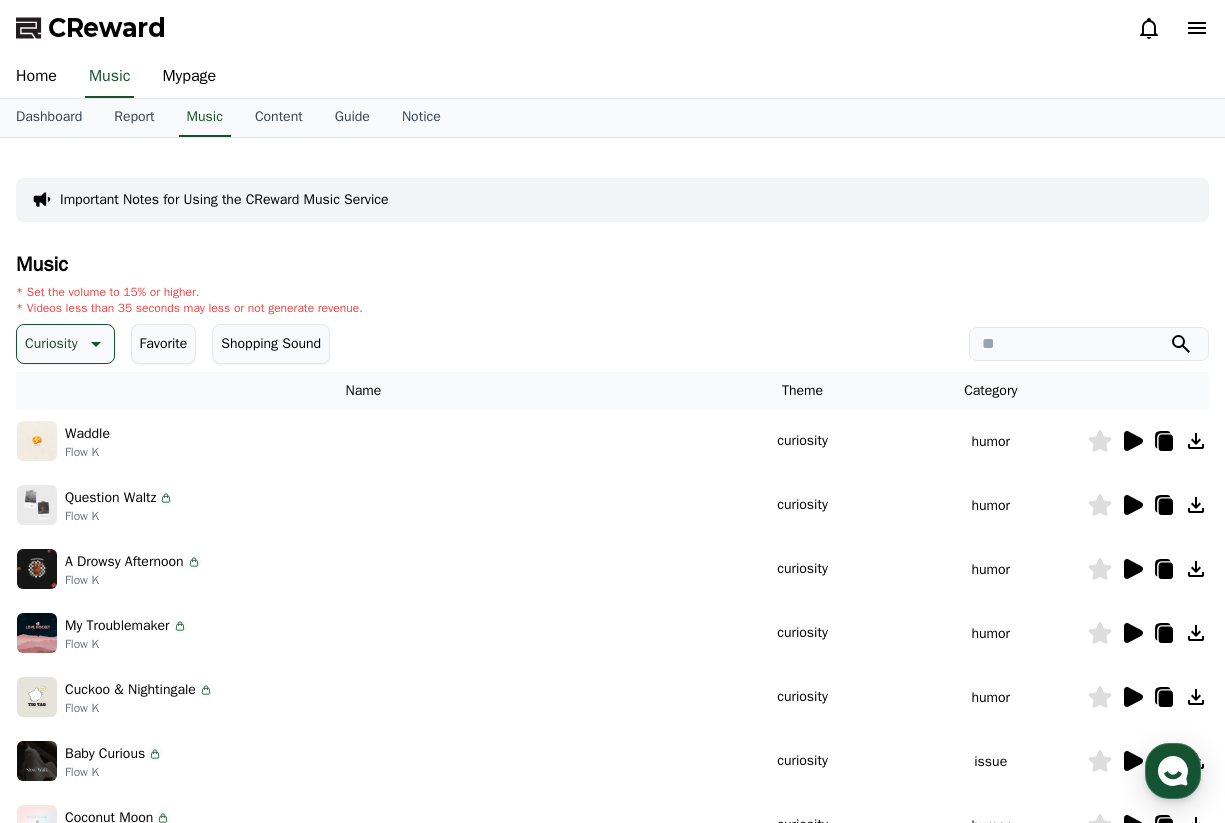 click 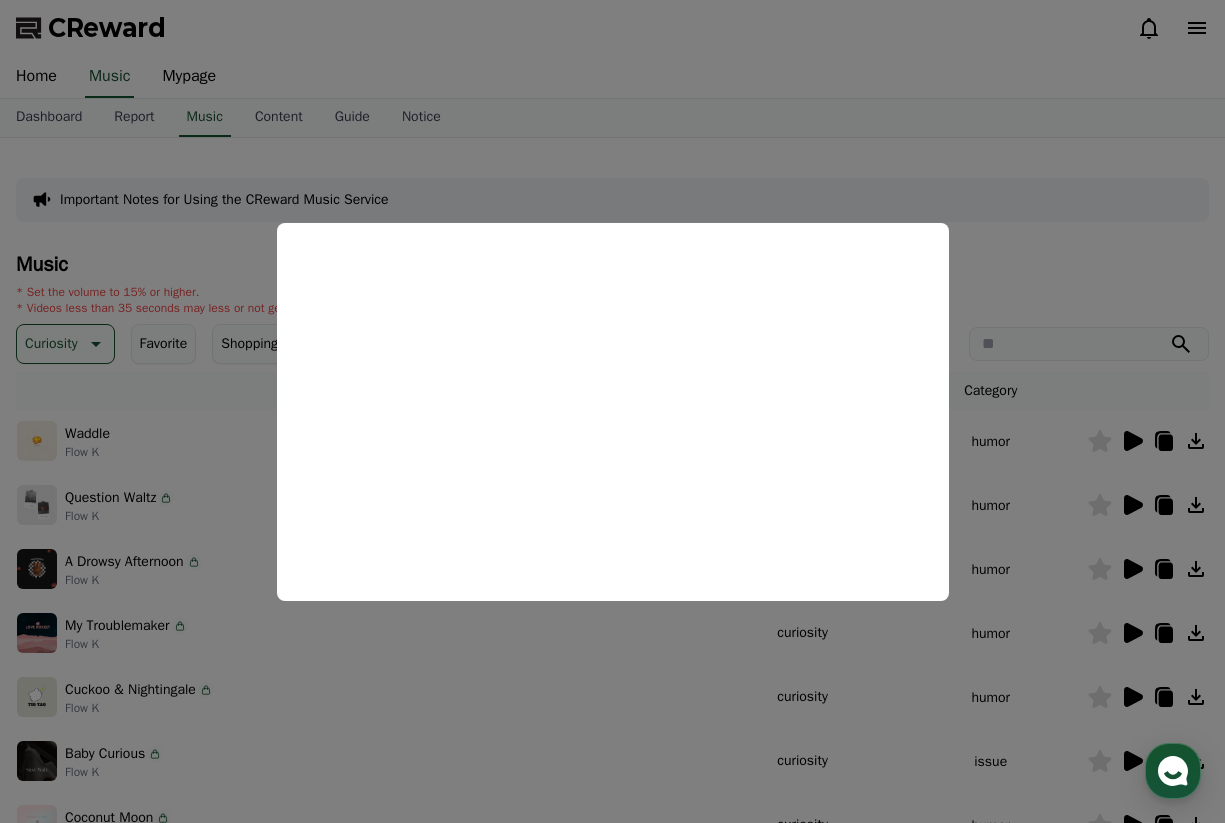click at bounding box center [612, 411] 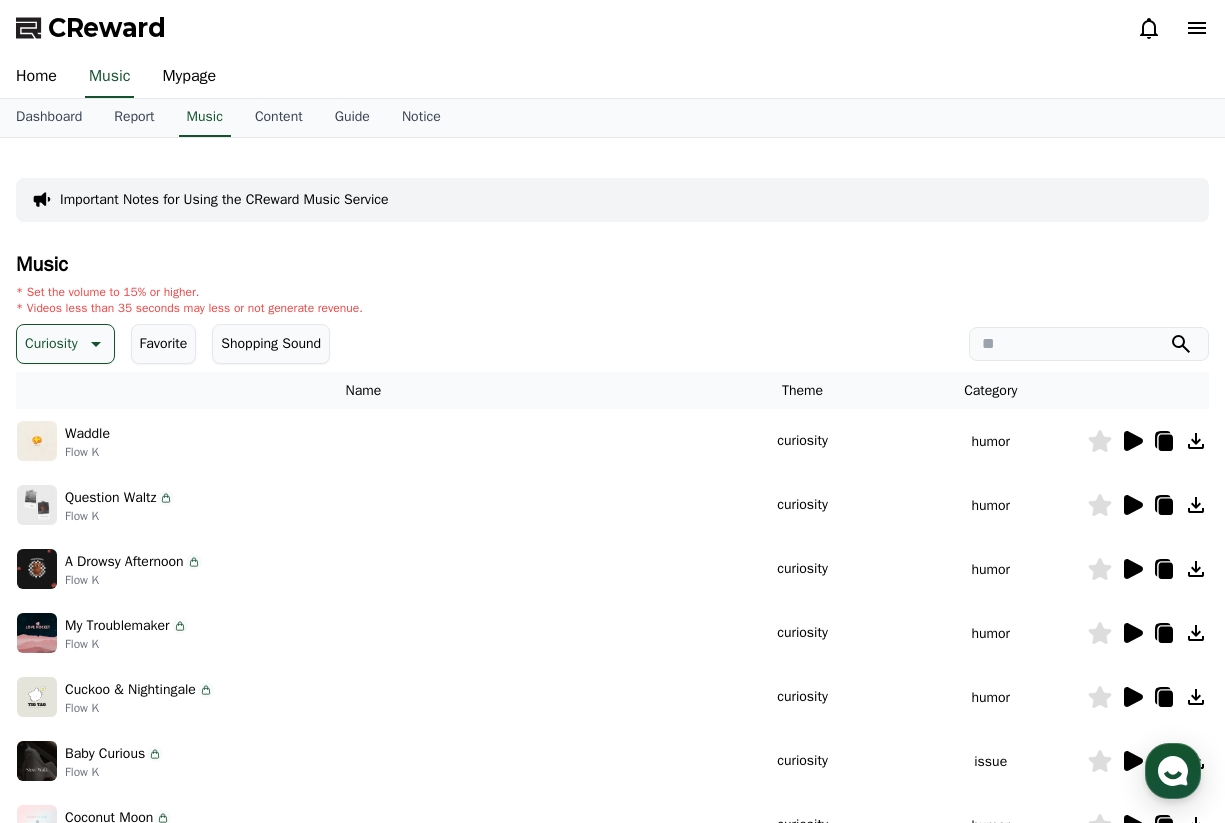 click 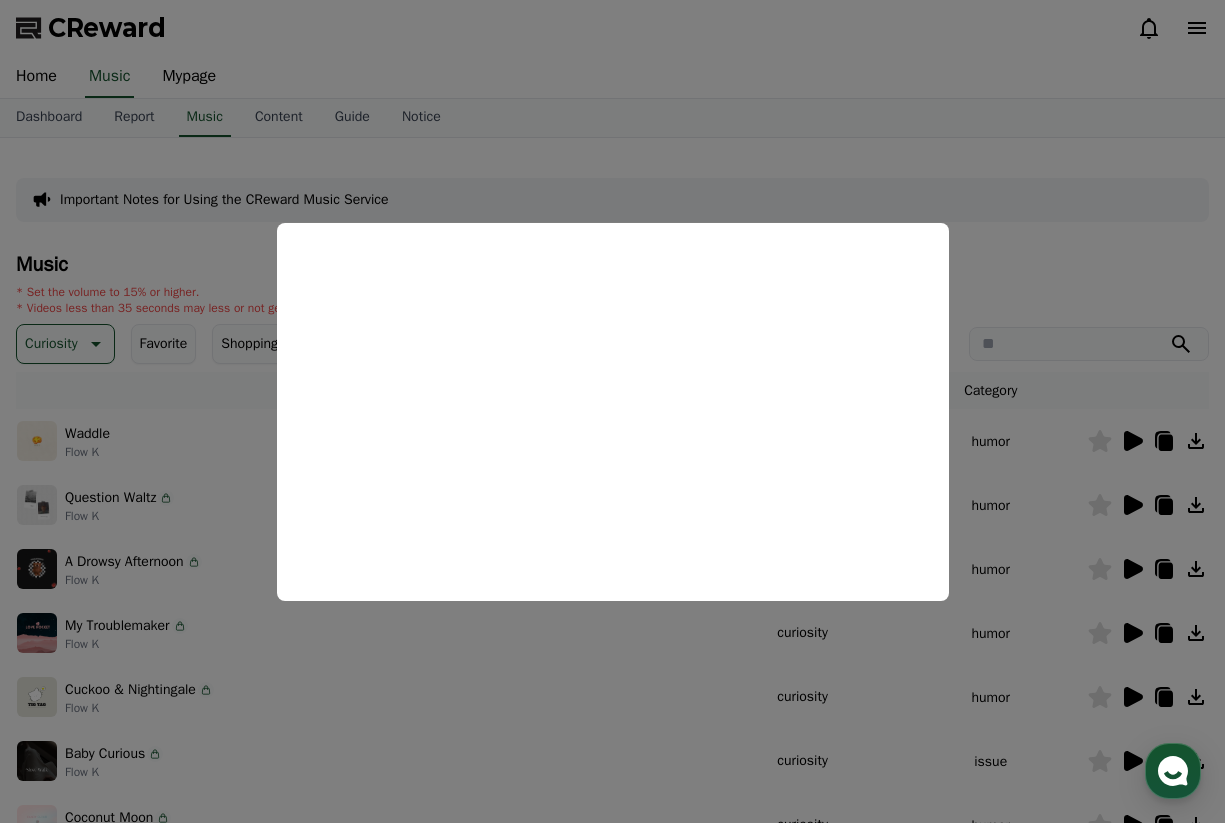 click at bounding box center [612, 411] 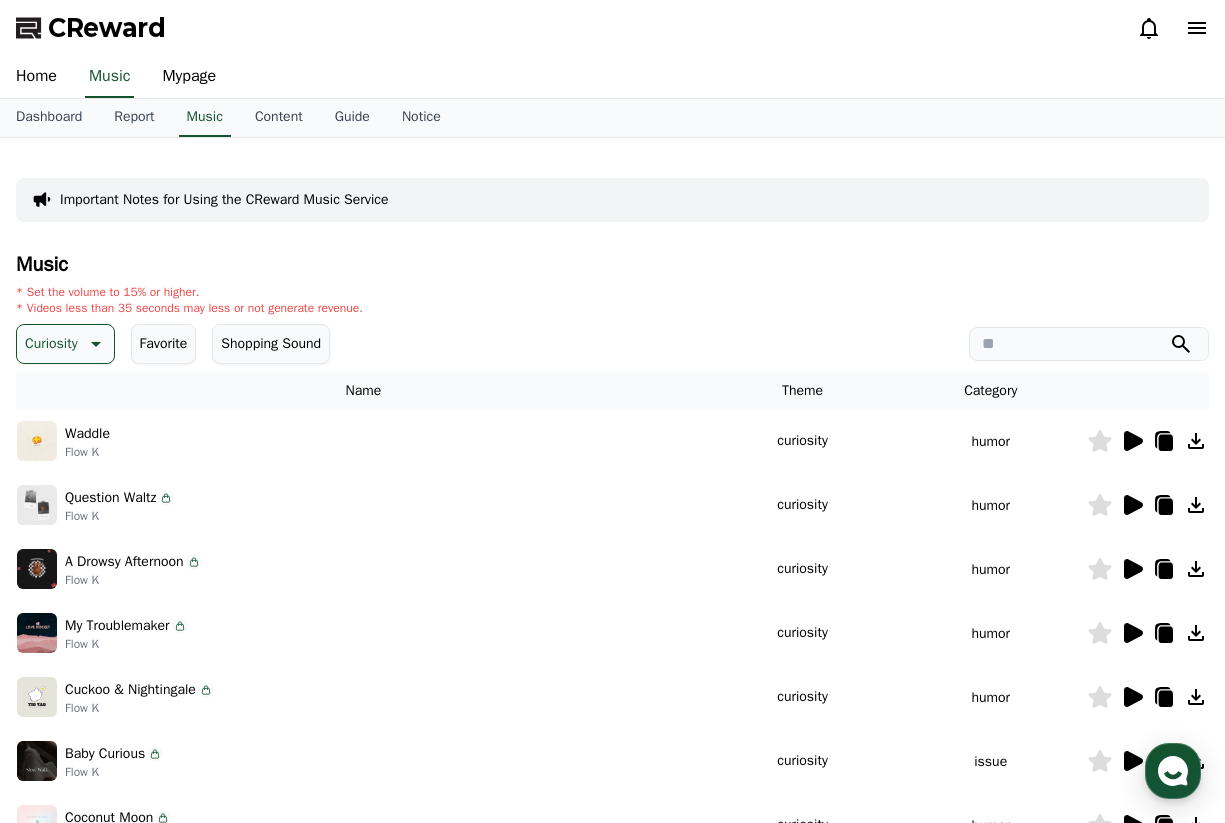 click 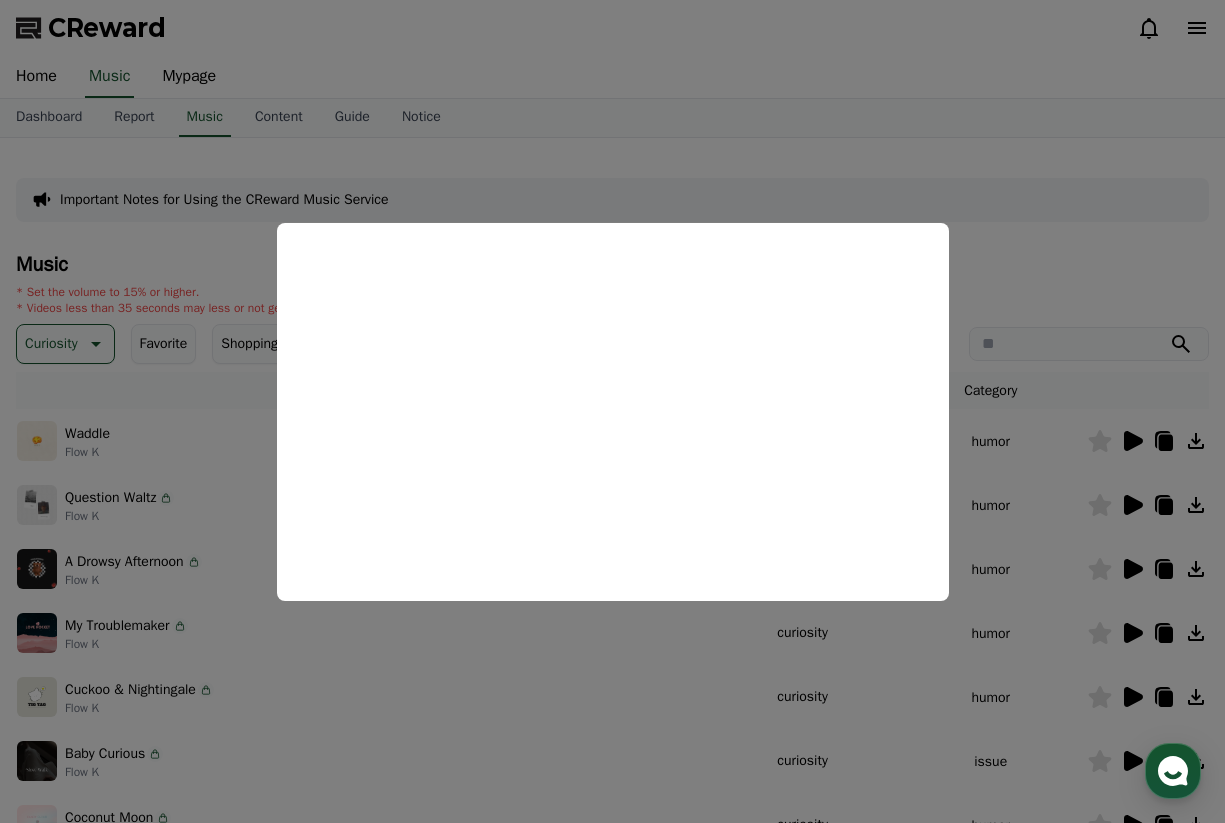 click at bounding box center (612, 411) 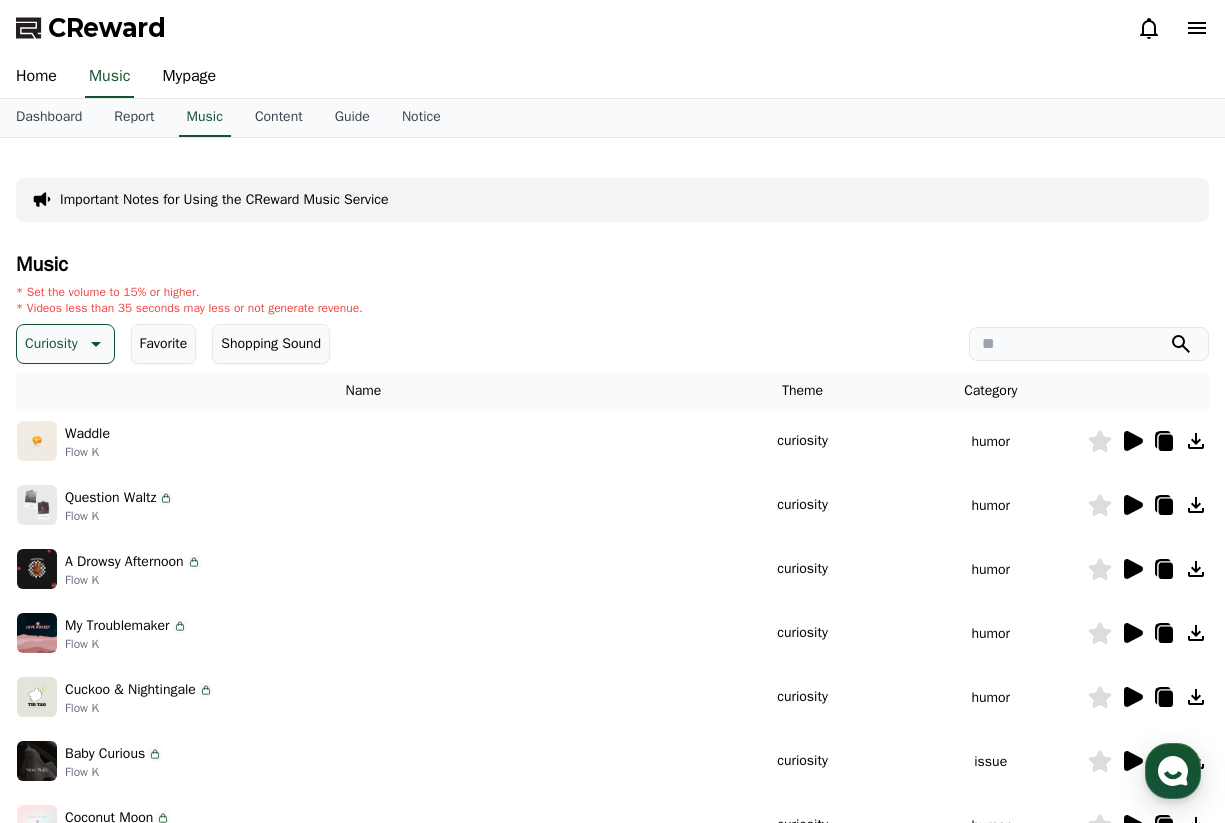 click 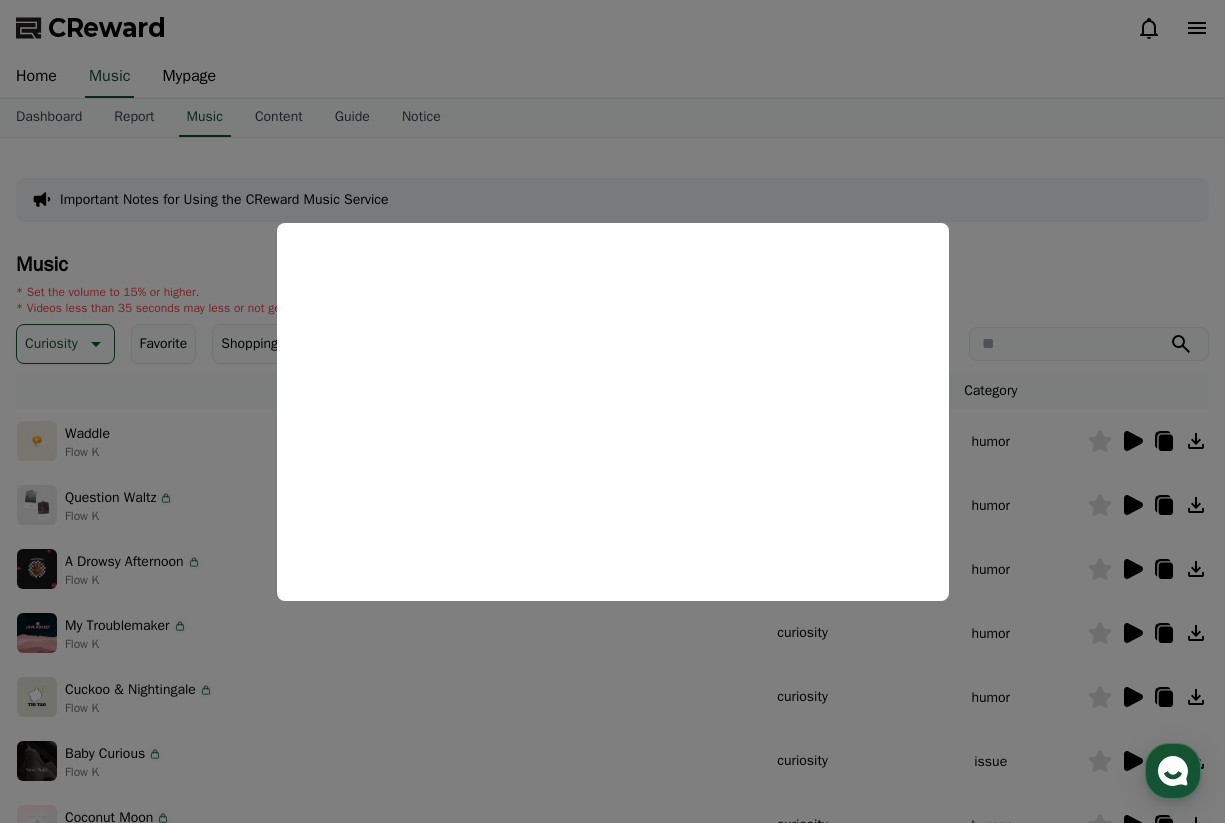 click at bounding box center (612, 411) 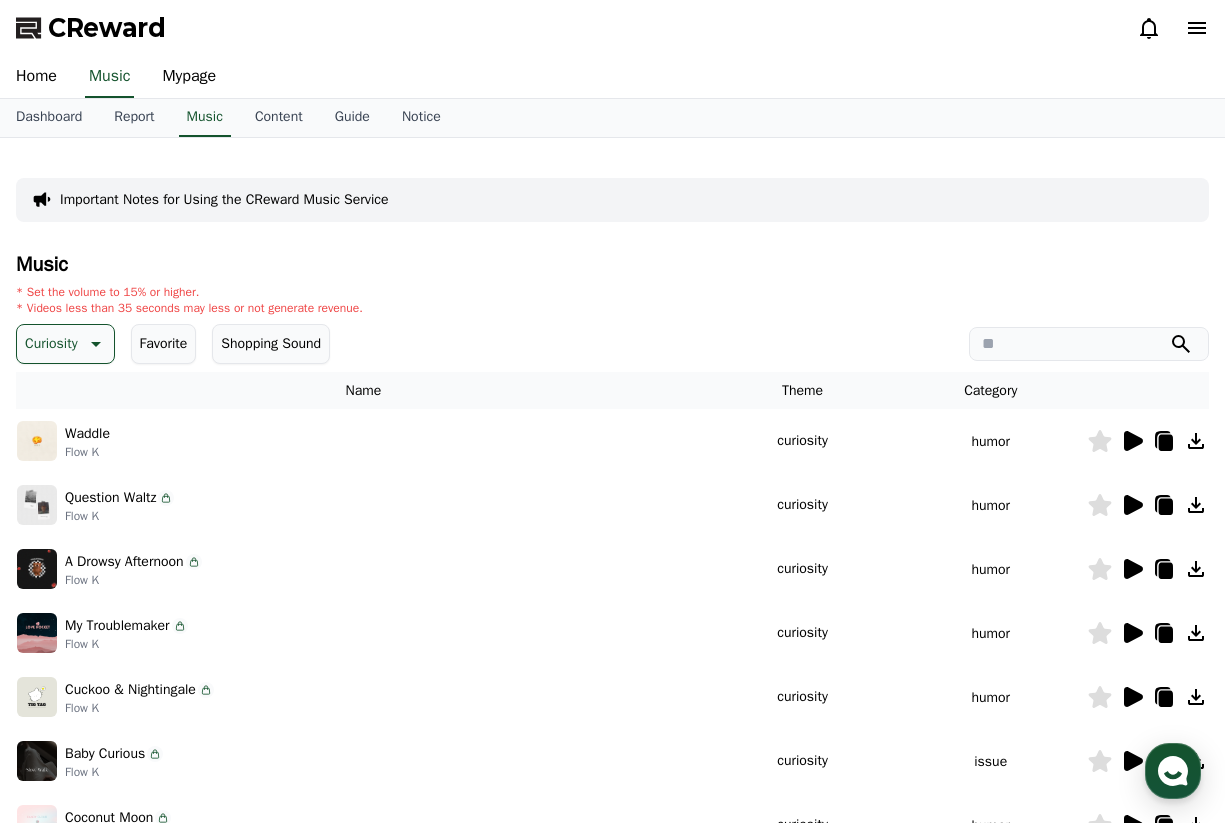 click 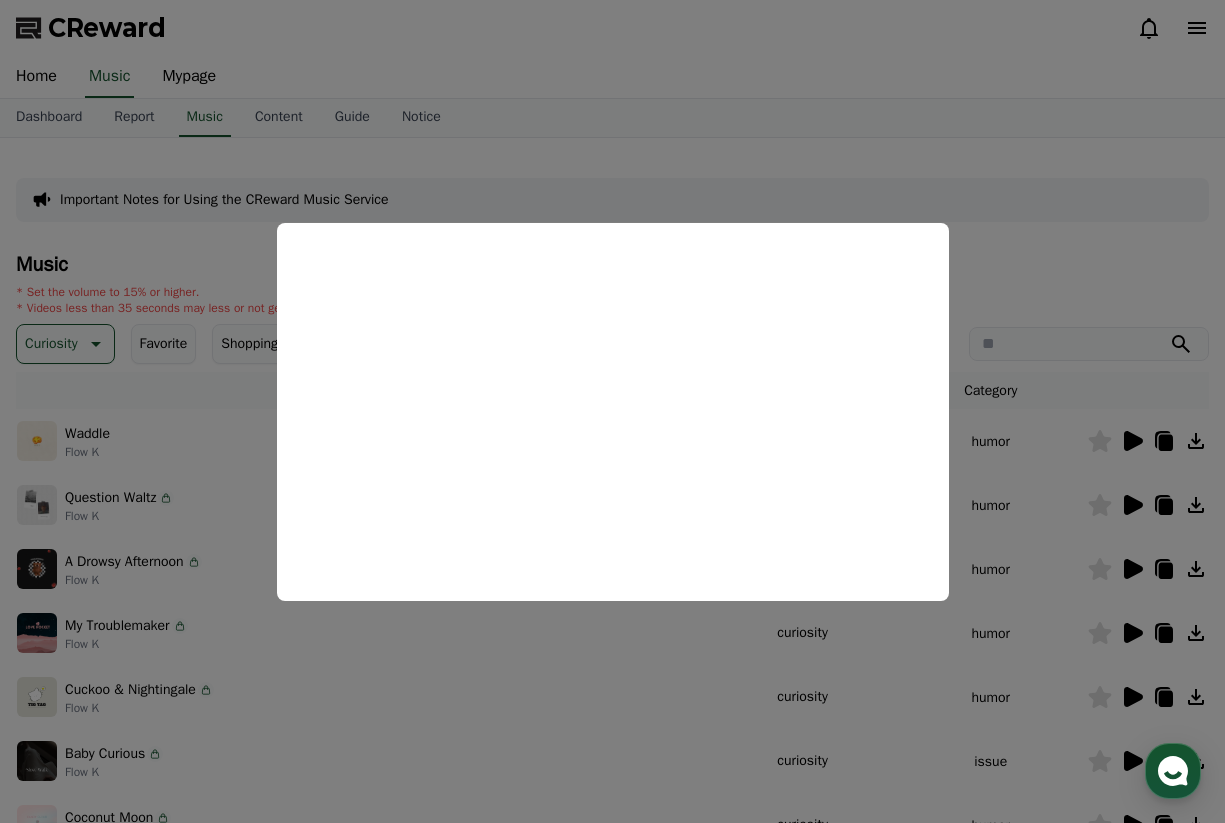 click at bounding box center [612, 411] 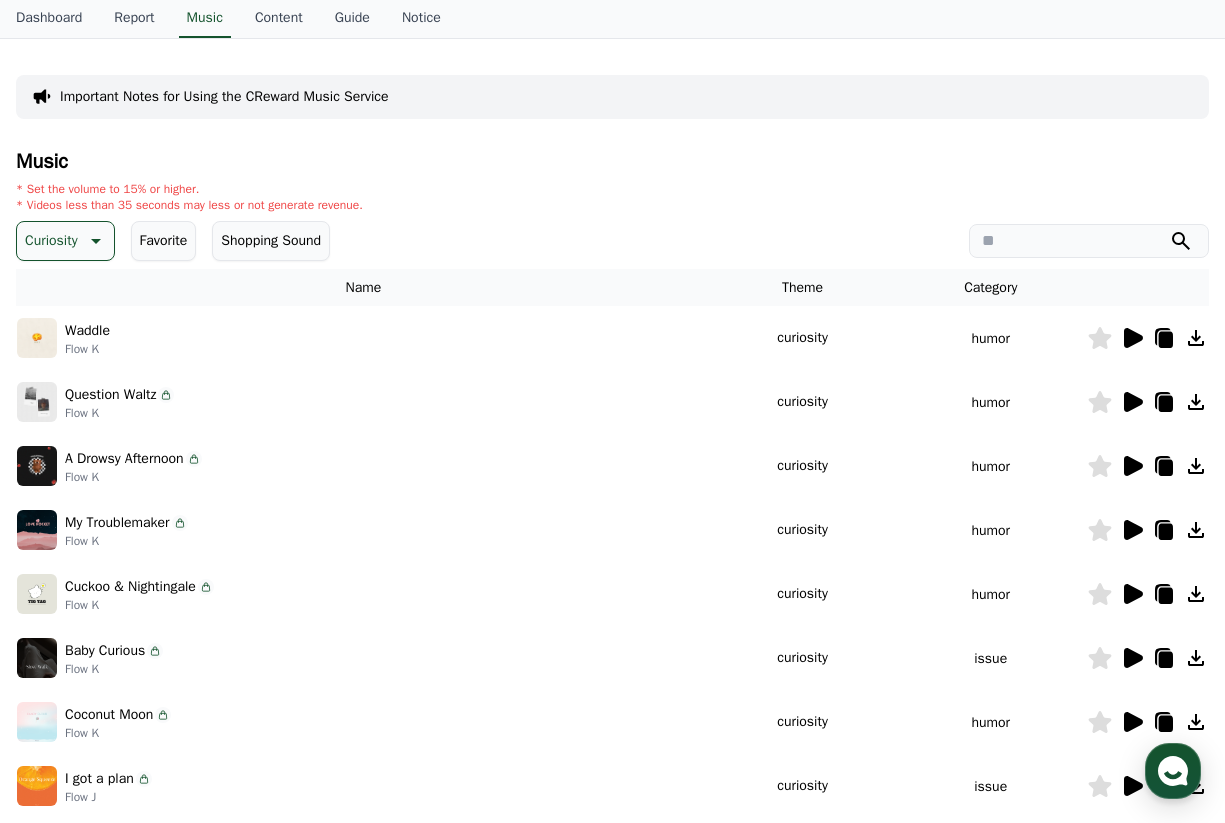 scroll, scrollTop: 115, scrollLeft: 0, axis: vertical 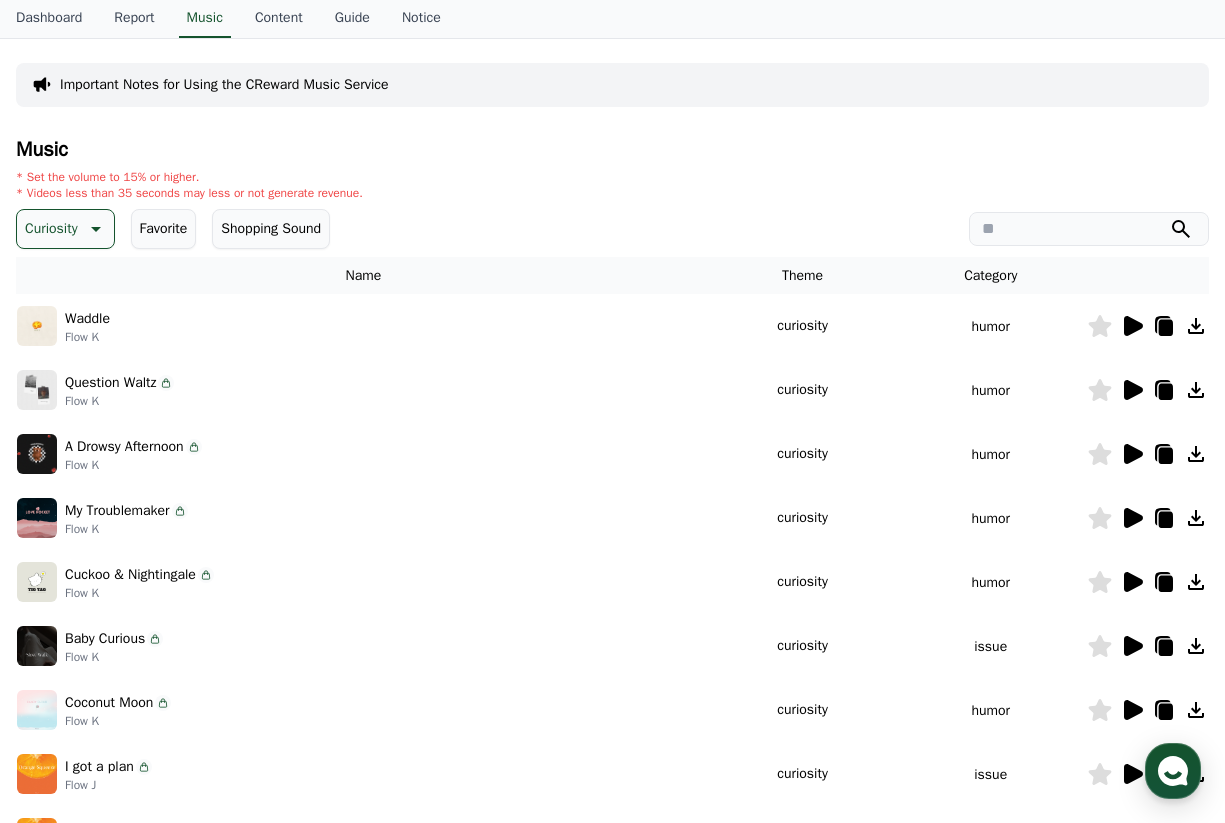 click 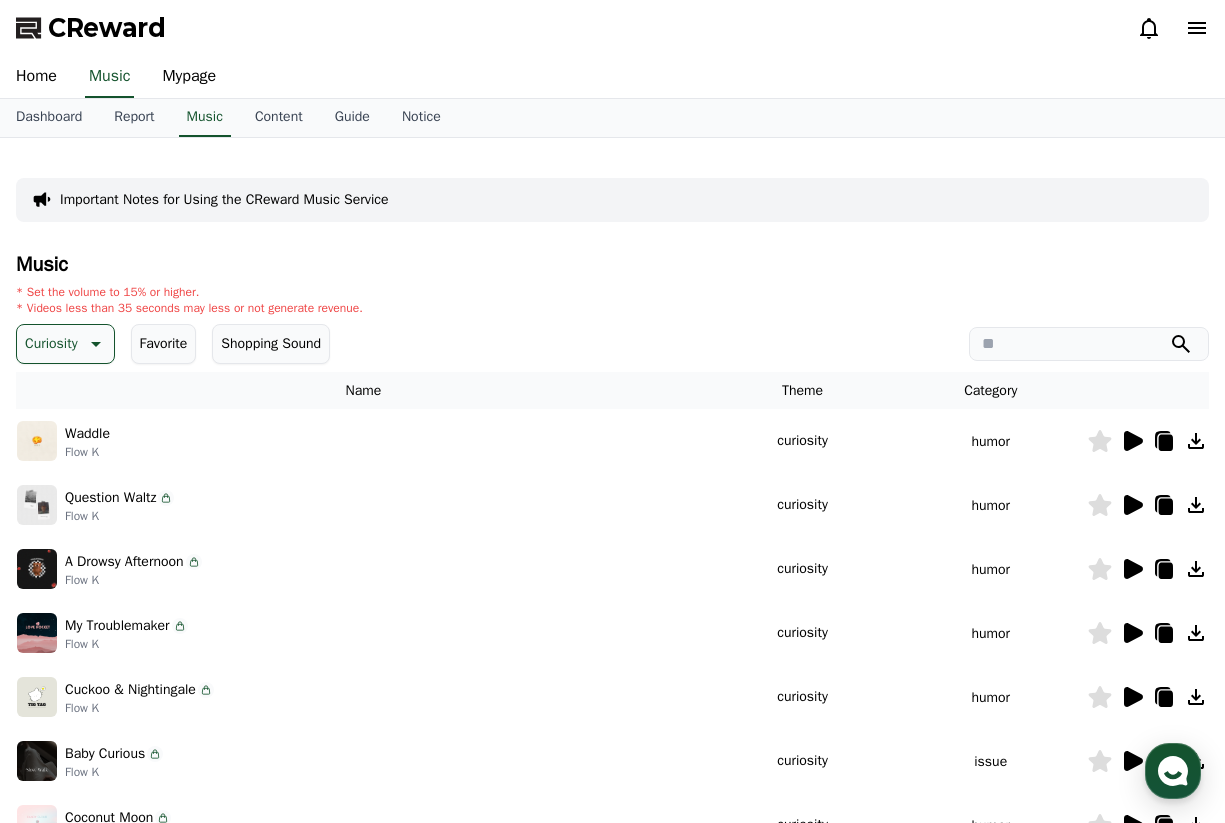 scroll, scrollTop: 0, scrollLeft: 0, axis: both 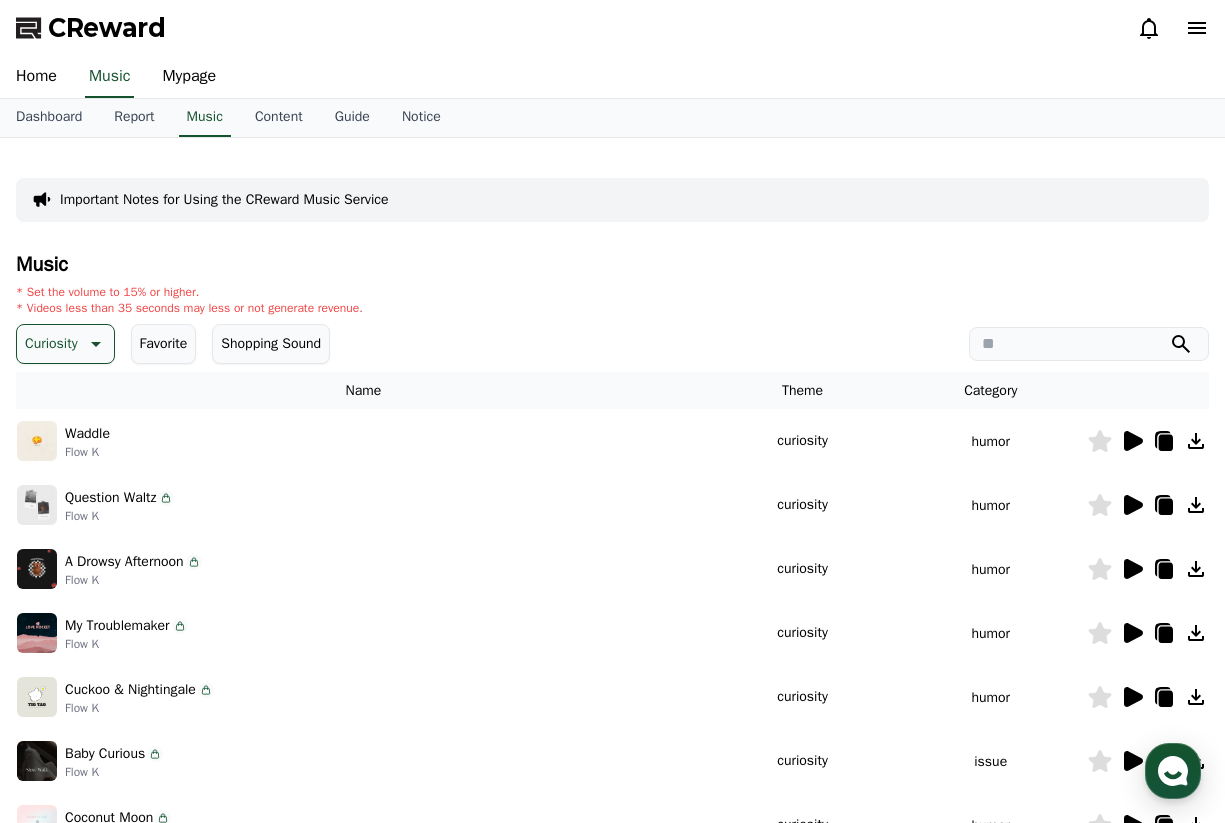 click 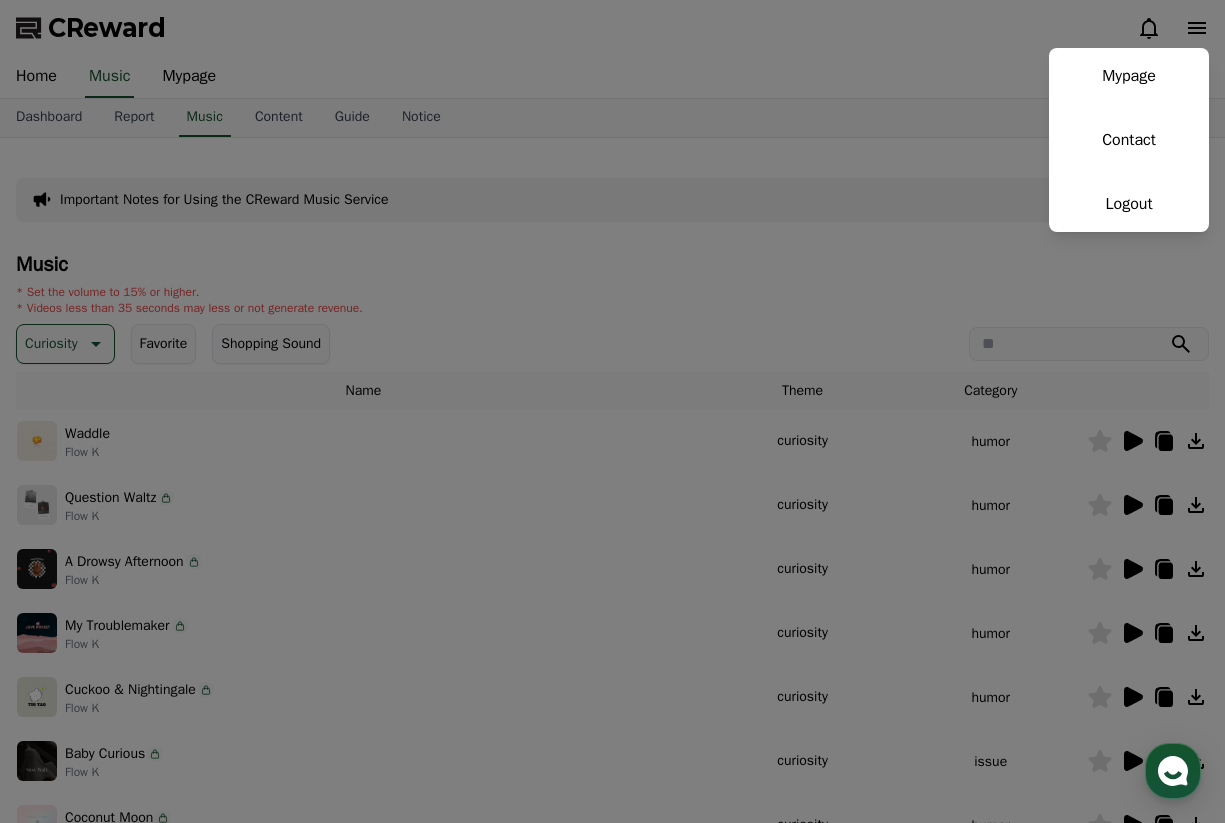 click at bounding box center (612, 411) 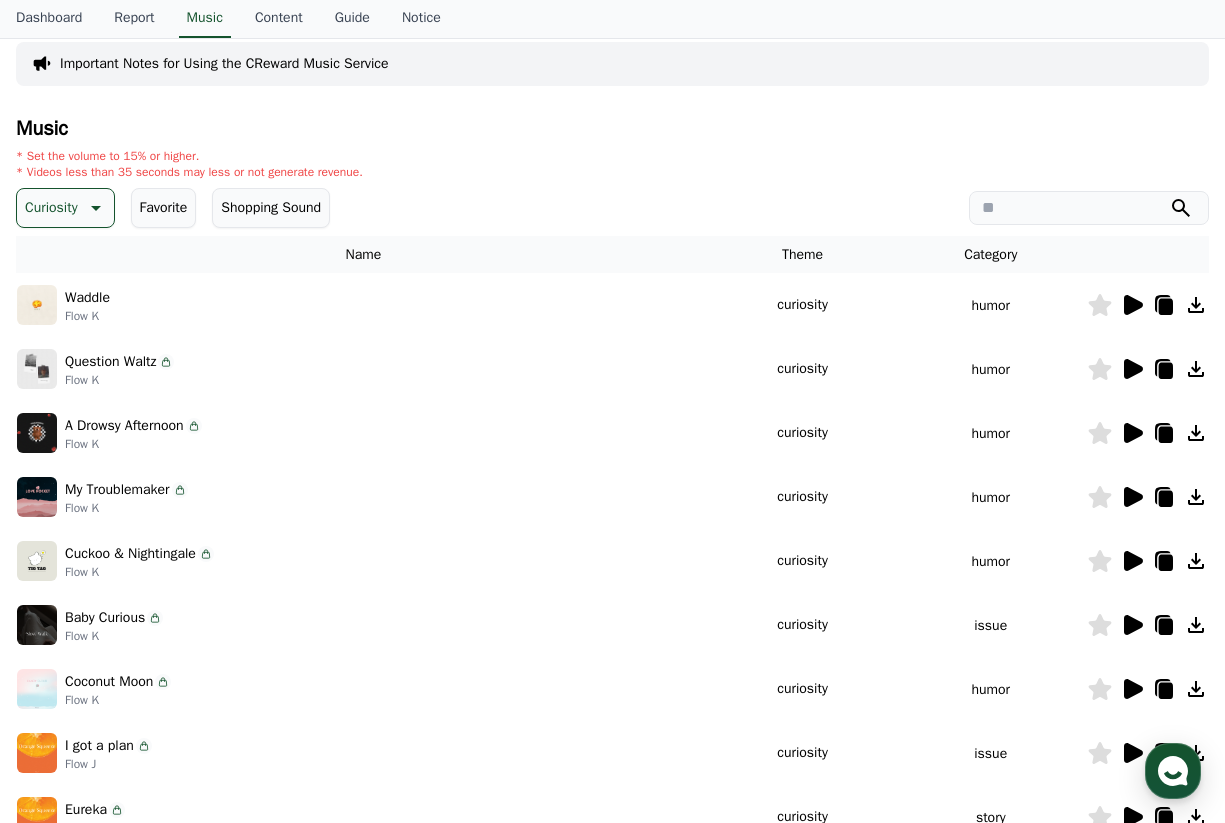 scroll, scrollTop: 138, scrollLeft: 0, axis: vertical 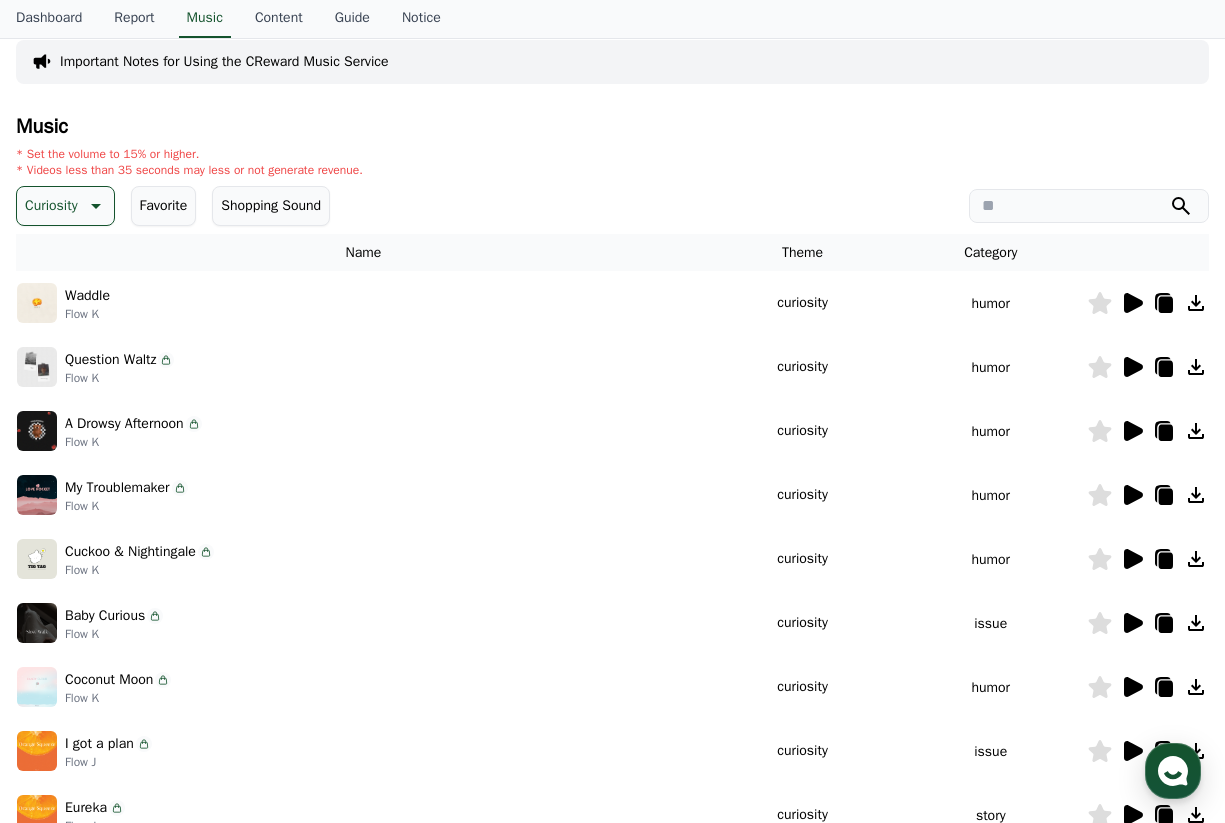 click 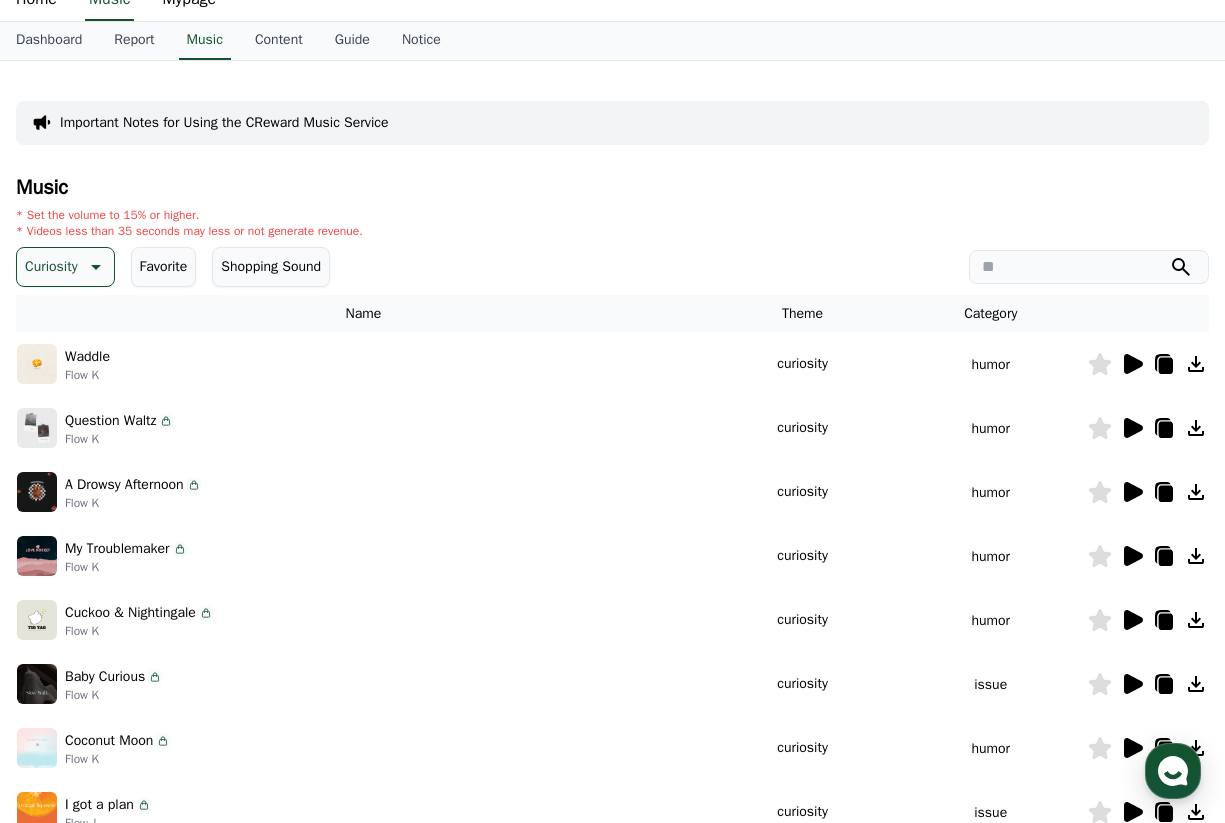 scroll, scrollTop: 88, scrollLeft: 0, axis: vertical 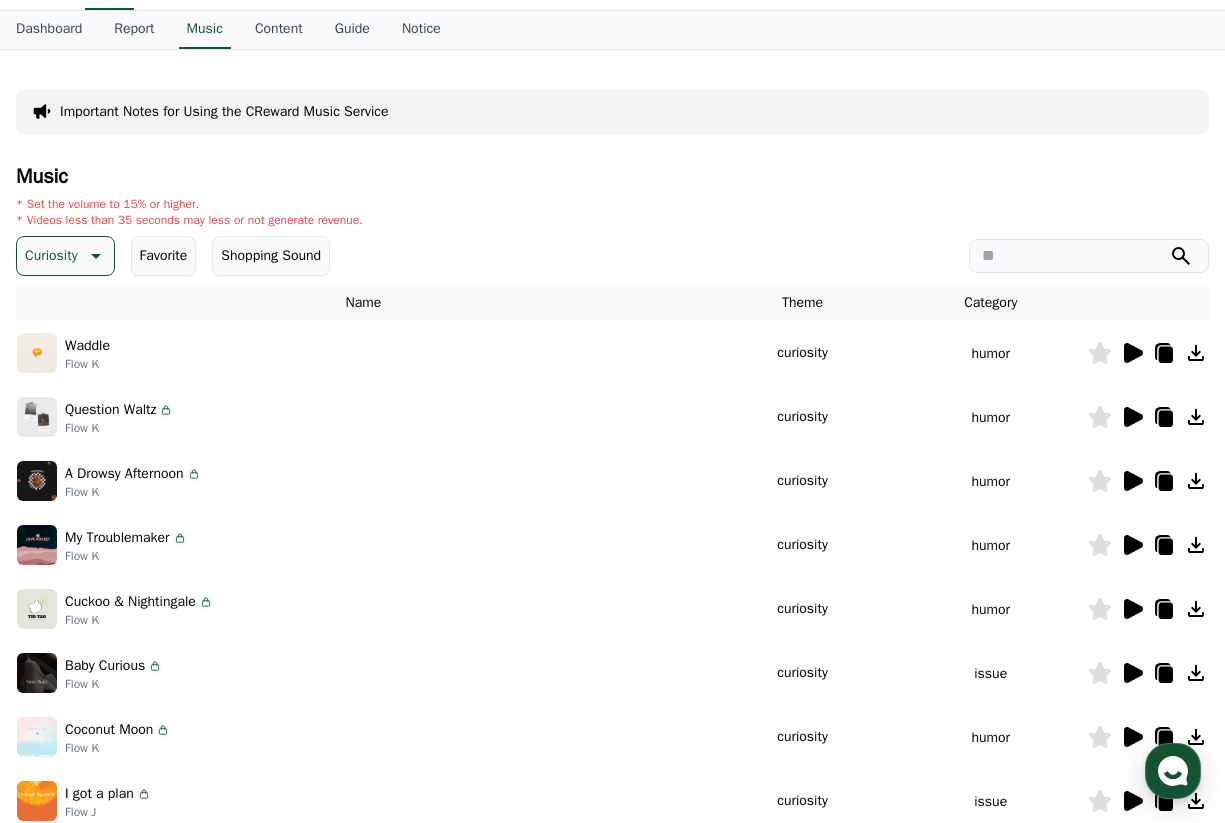 click 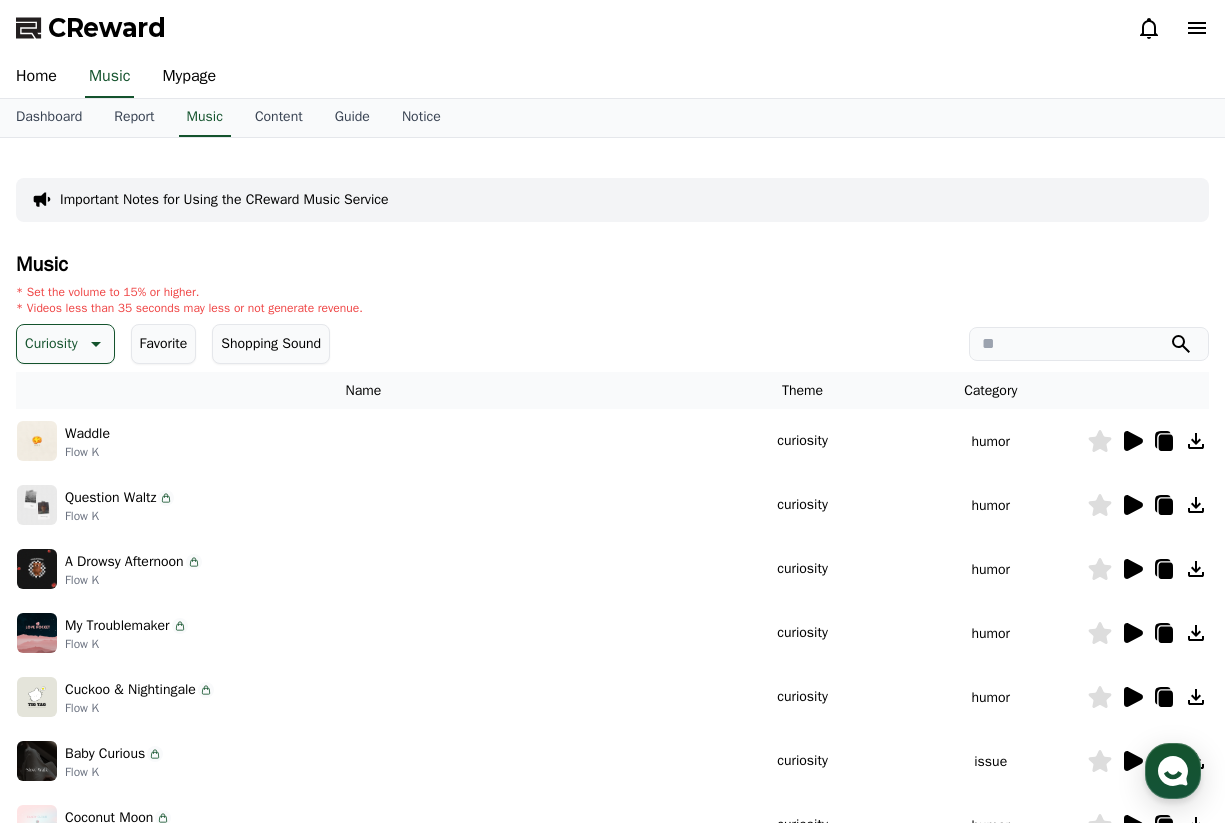 scroll, scrollTop: 0, scrollLeft: 0, axis: both 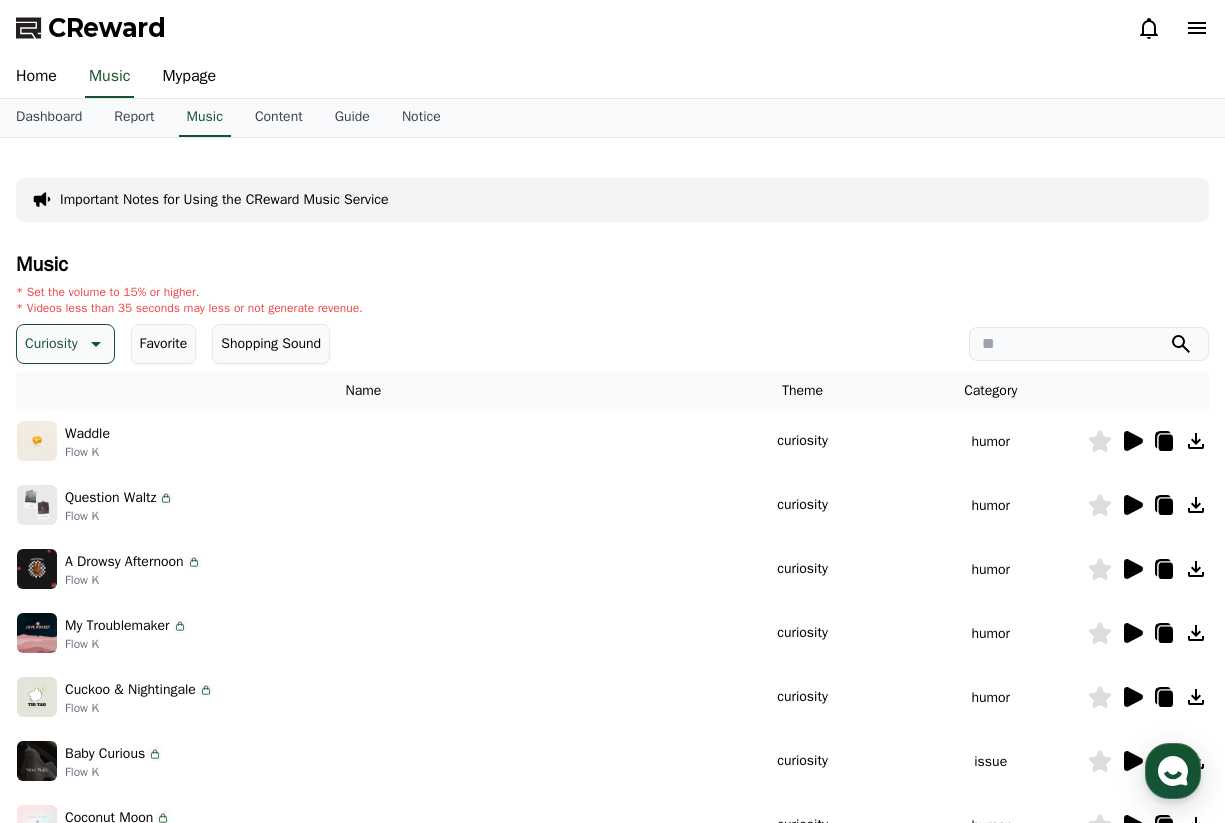 click 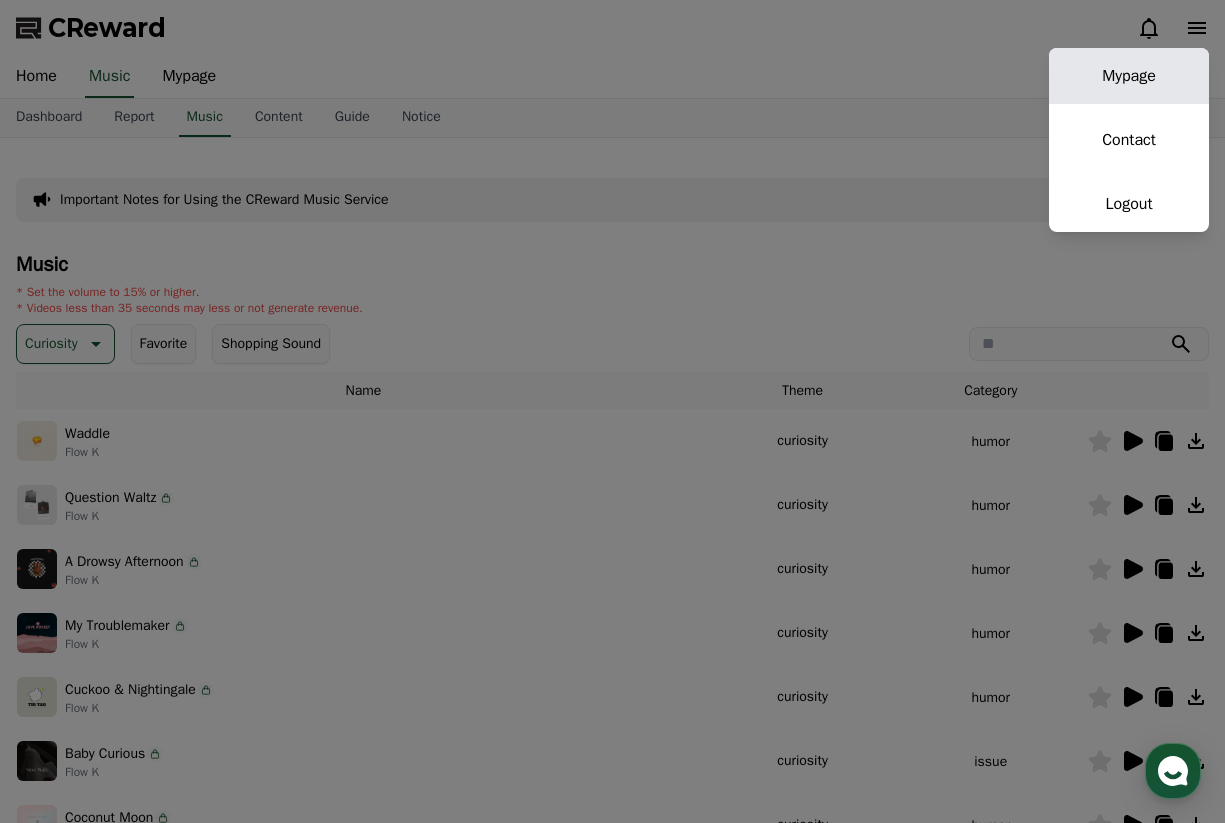 click on "Mypage" at bounding box center (1129, 76) 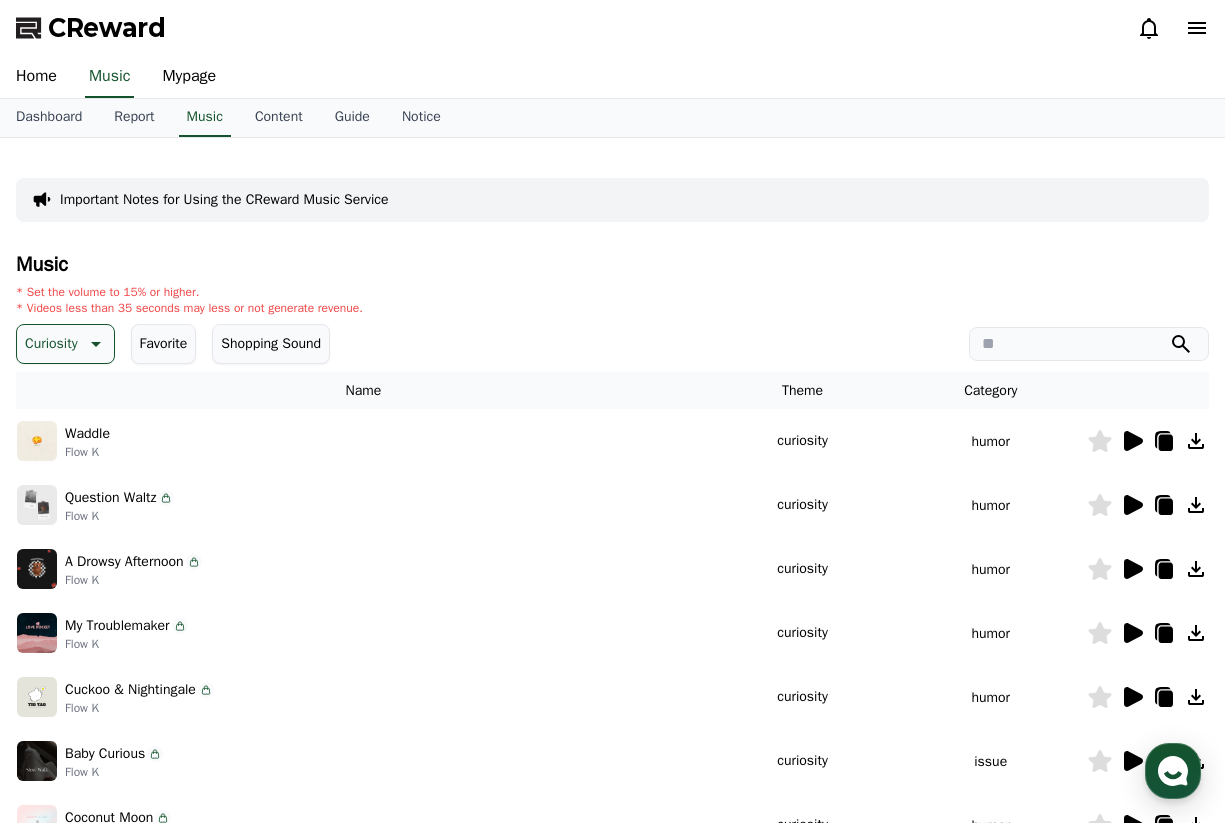 select on "**********" 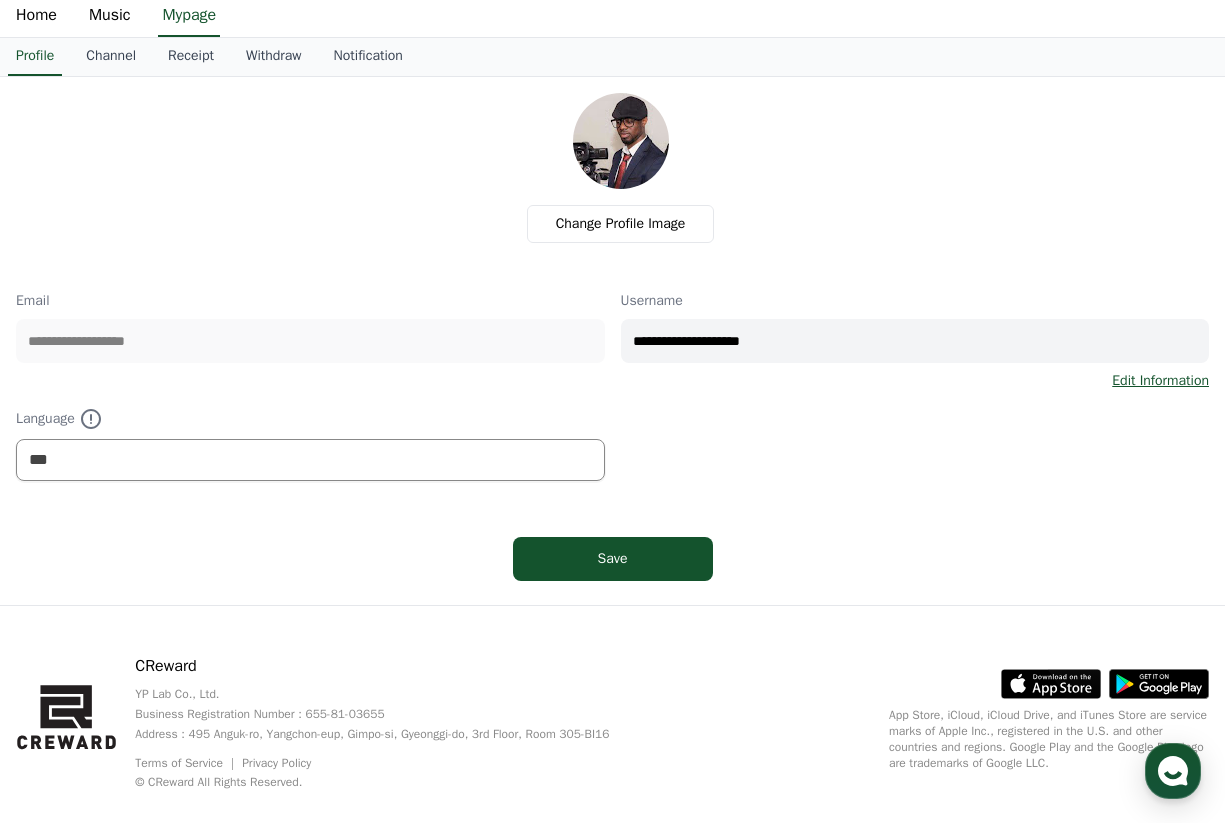 scroll, scrollTop: 65, scrollLeft: 0, axis: vertical 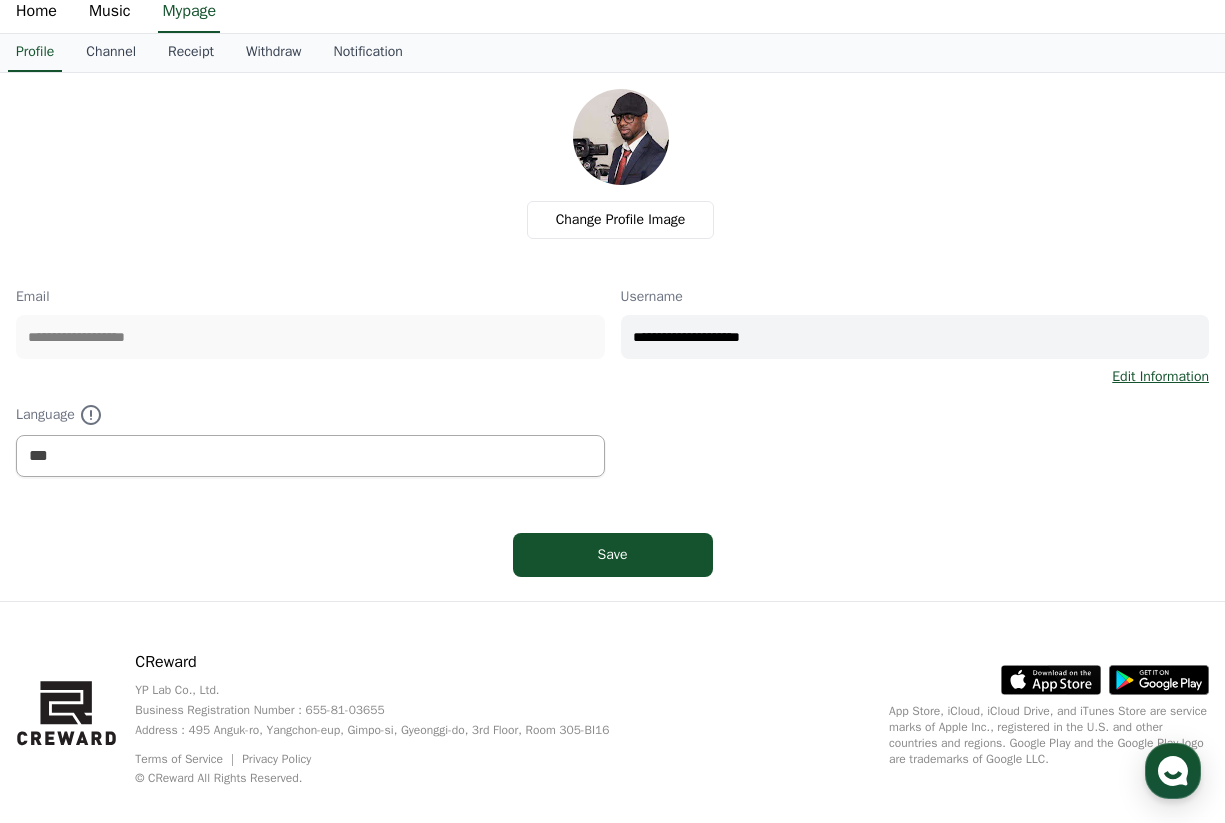 click on "**********" at bounding box center (915, 337) 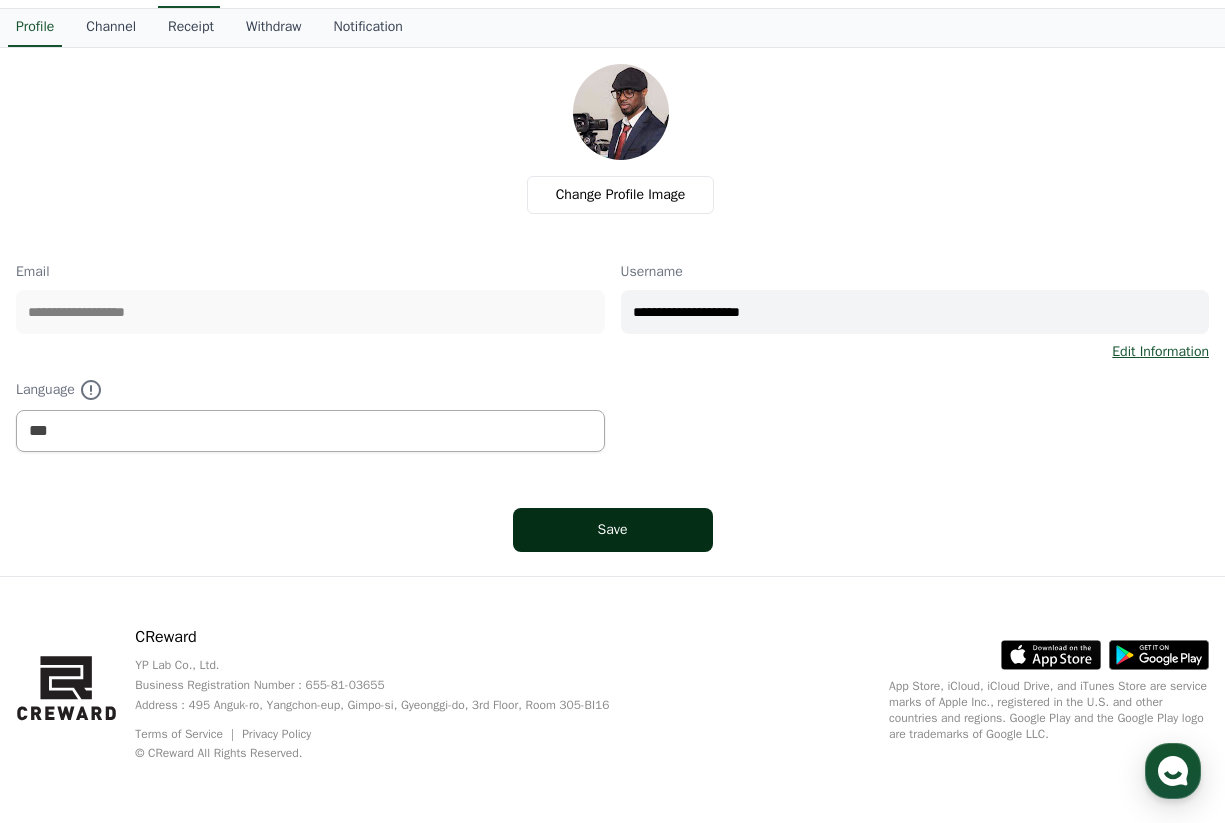 scroll, scrollTop: 89, scrollLeft: 0, axis: vertical 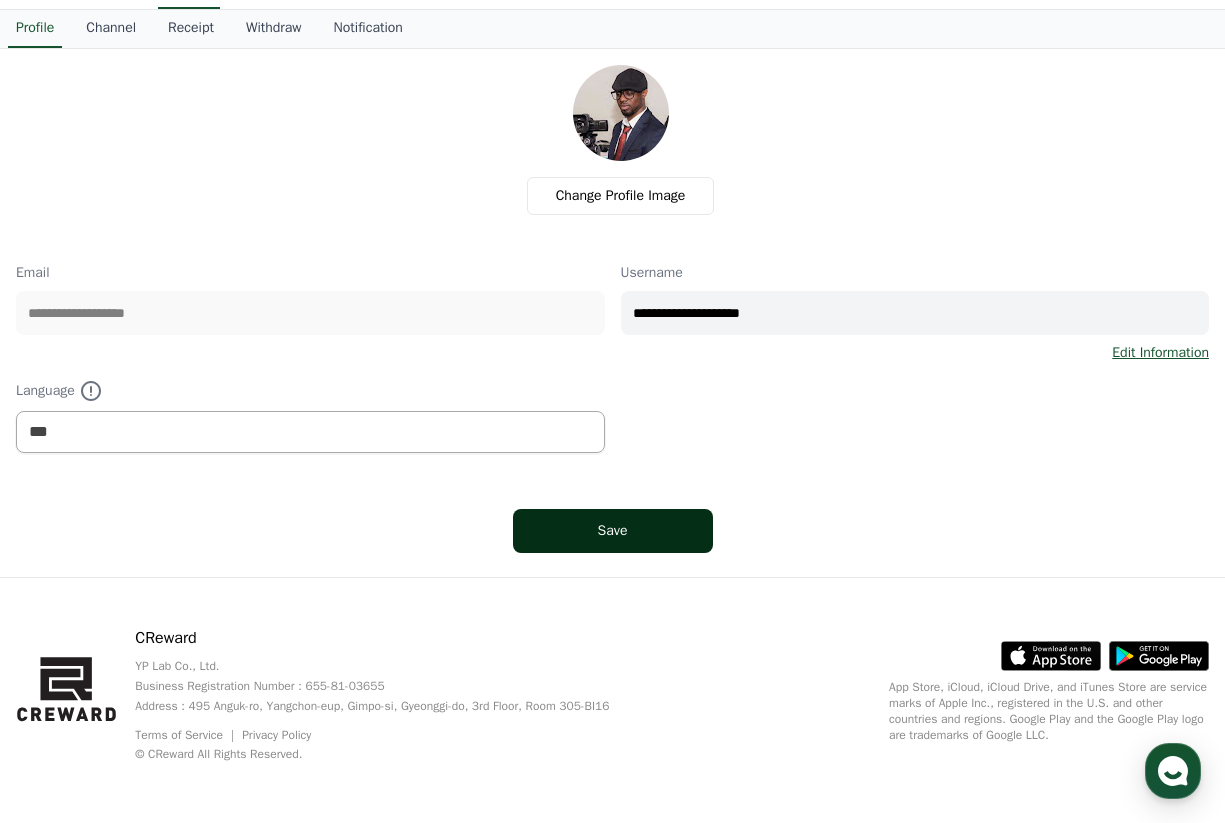click on "Save" at bounding box center (613, 531) 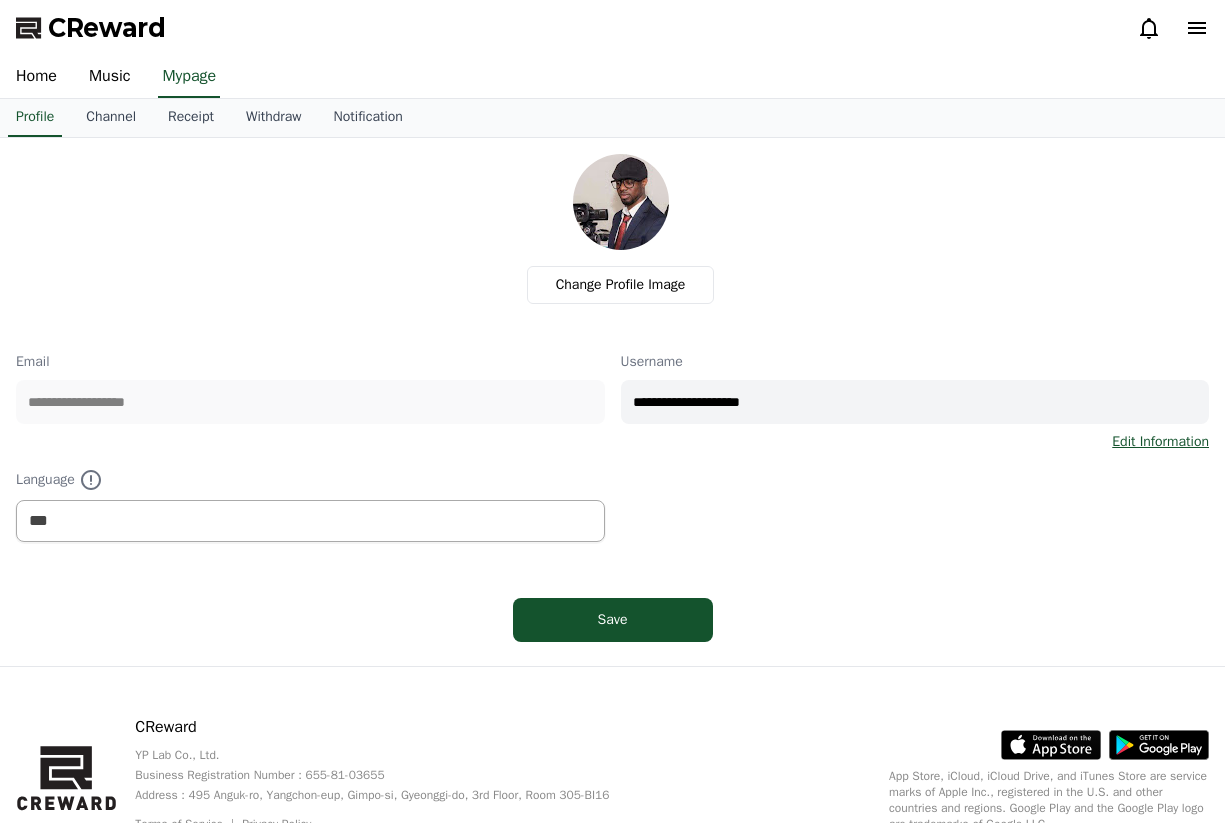 select on "**********" 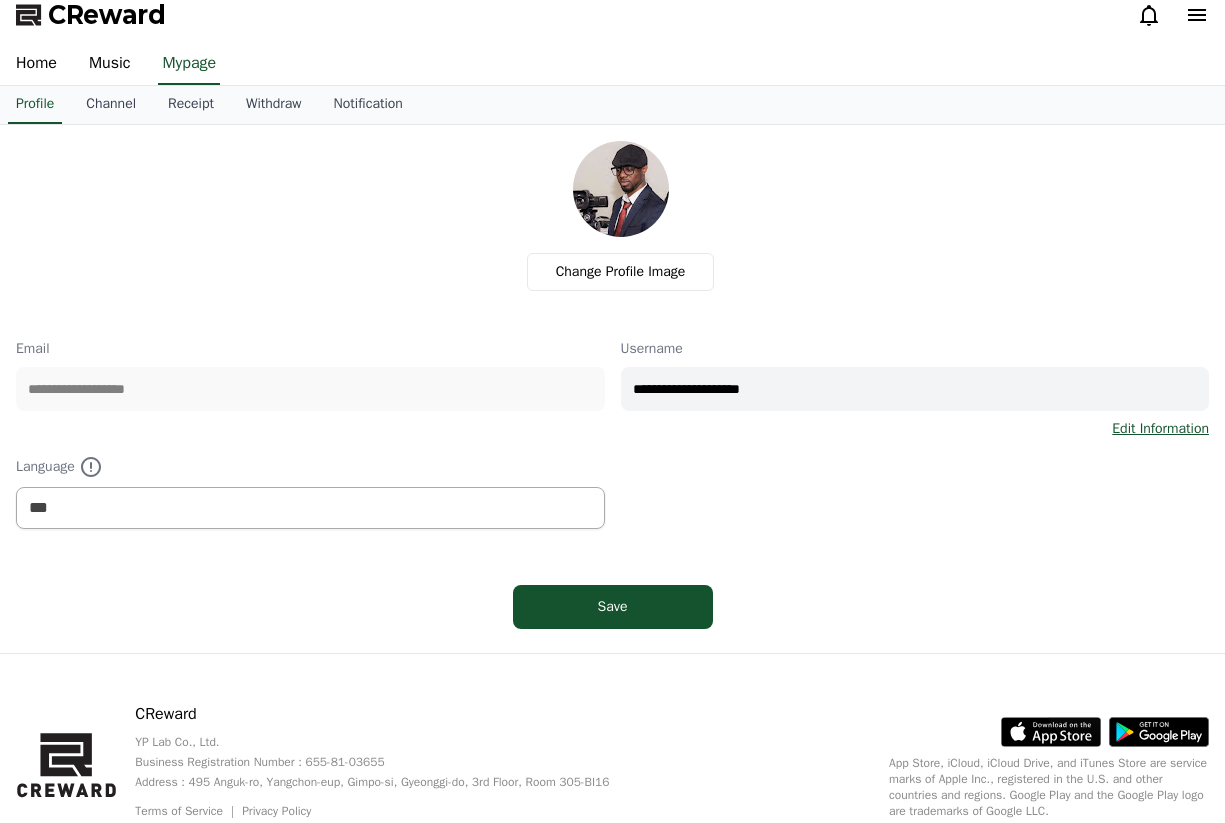 scroll, scrollTop: 0, scrollLeft: 0, axis: both 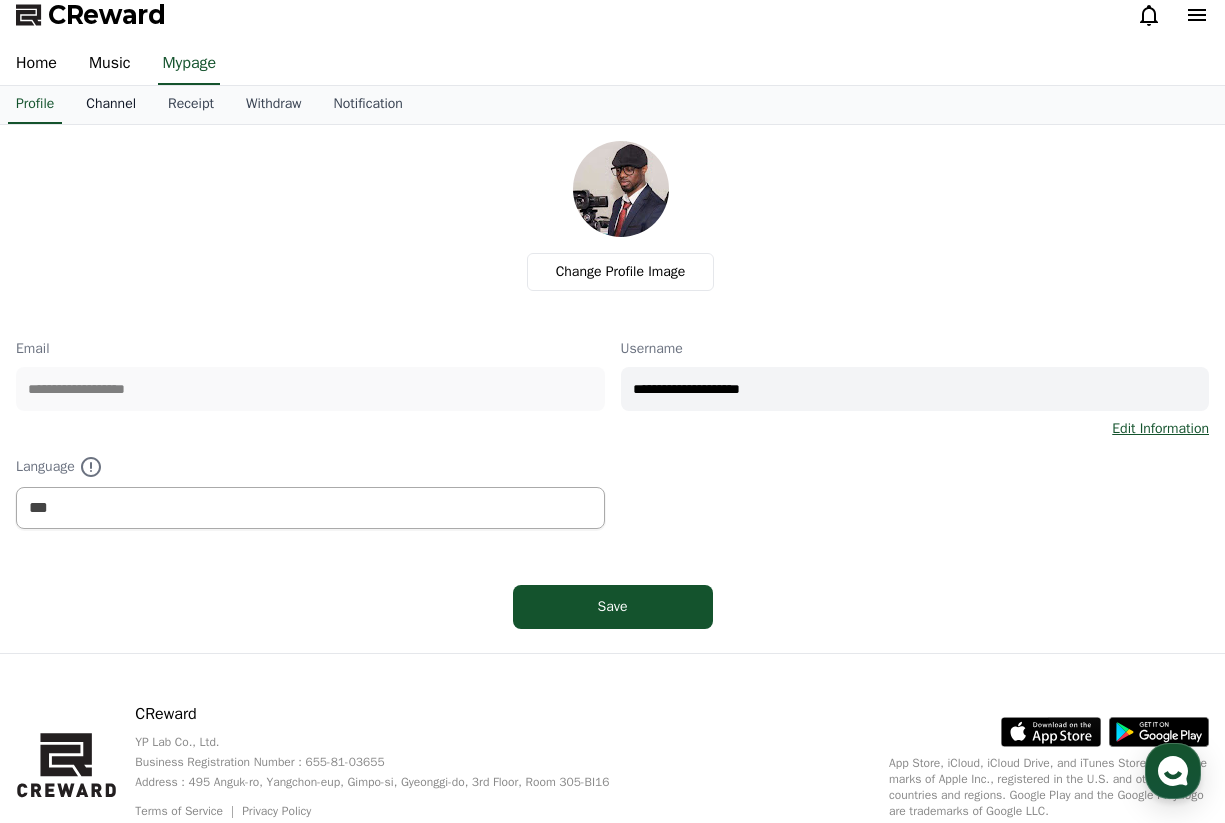 click on "Channel" at bounding box center (111, 105) 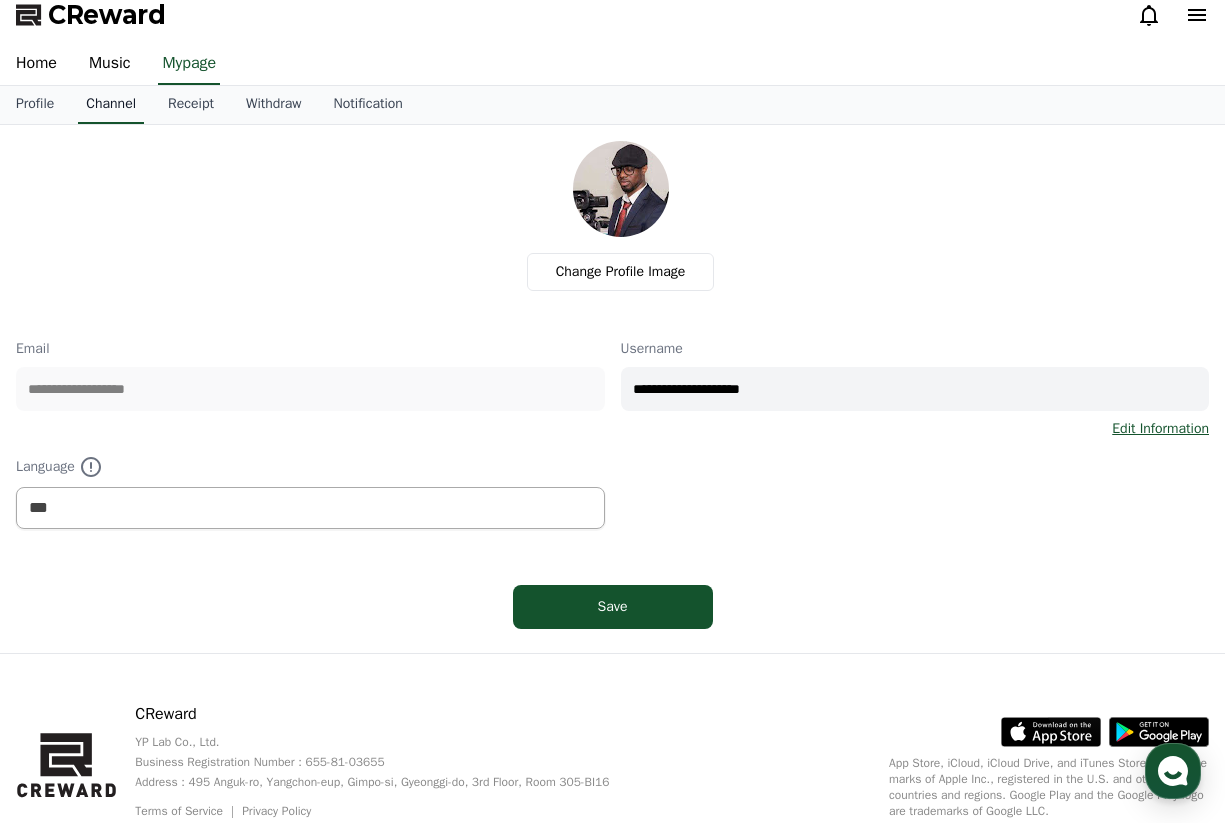 scroll, scrollTop: 0, scrollLeft: 0, axis: both 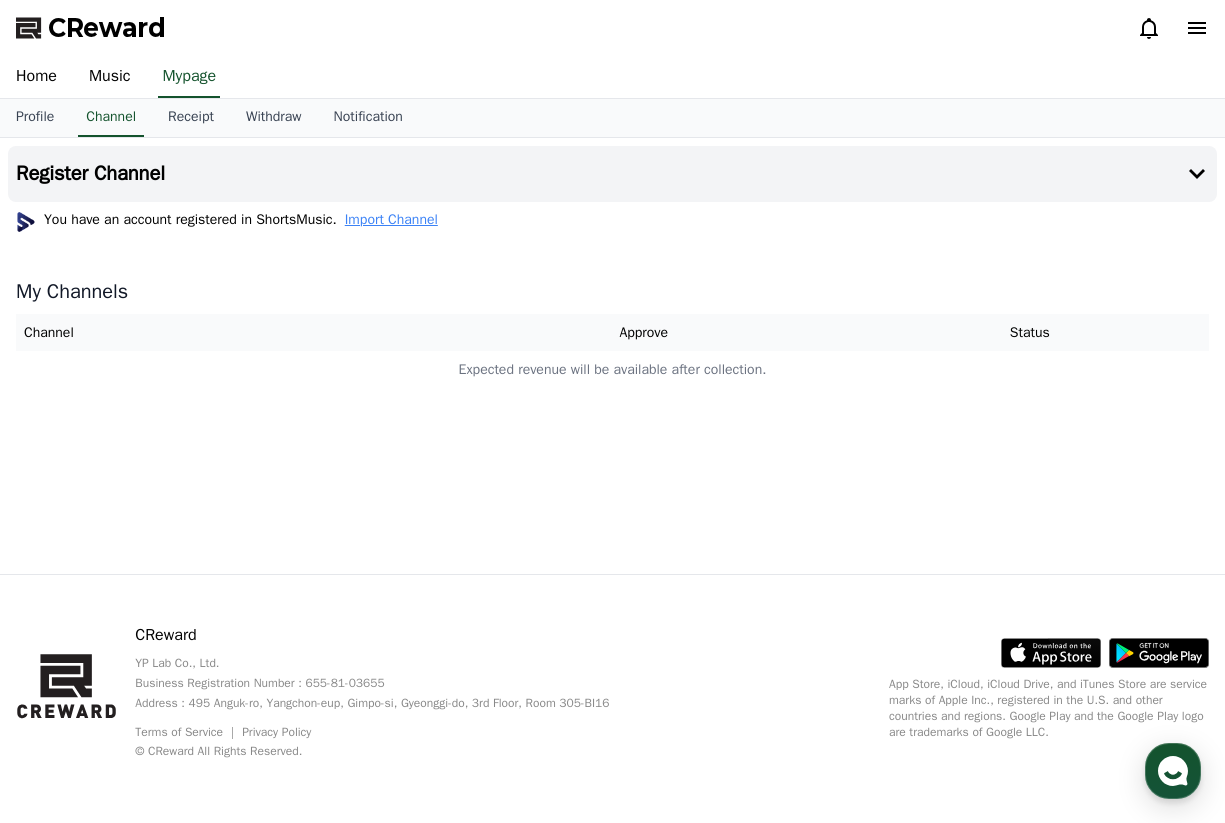 click on "Import Channel" at bounding box center (391, 220) 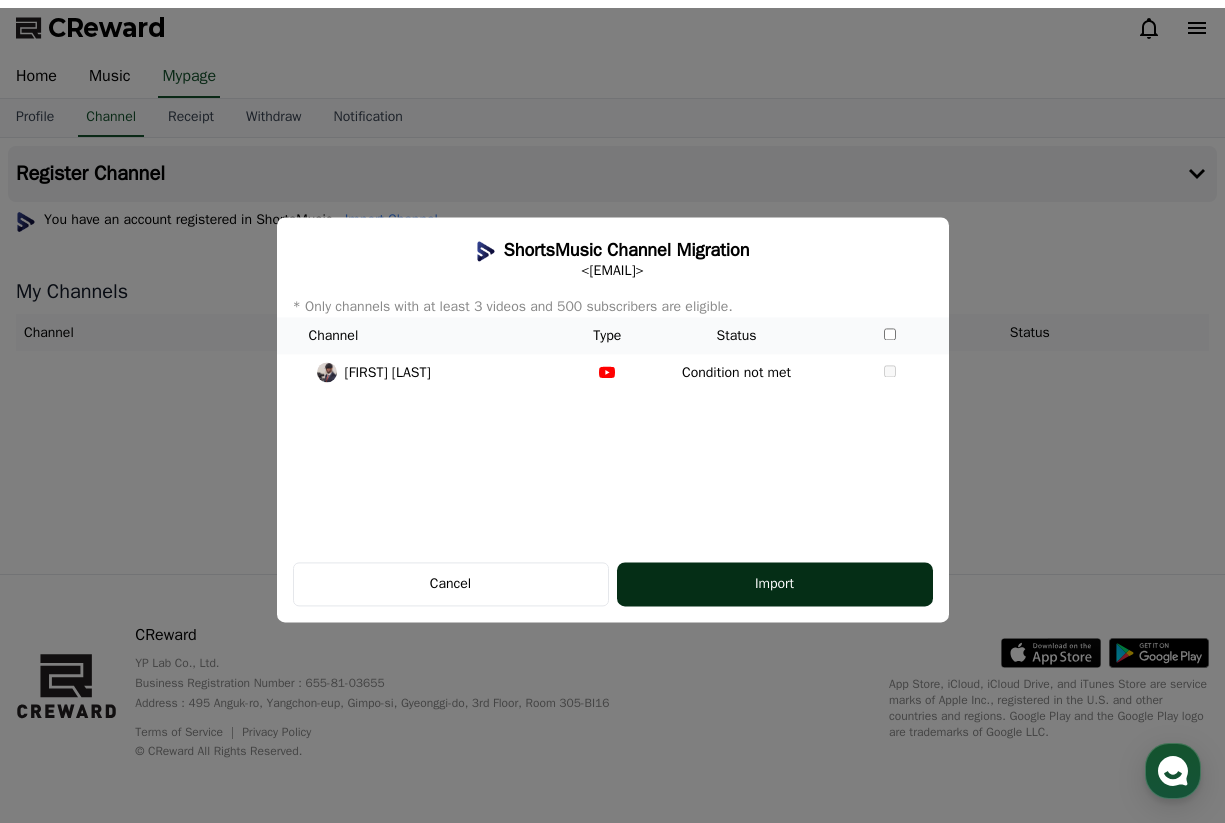 click on "Import" at bounding box center [775, 584] 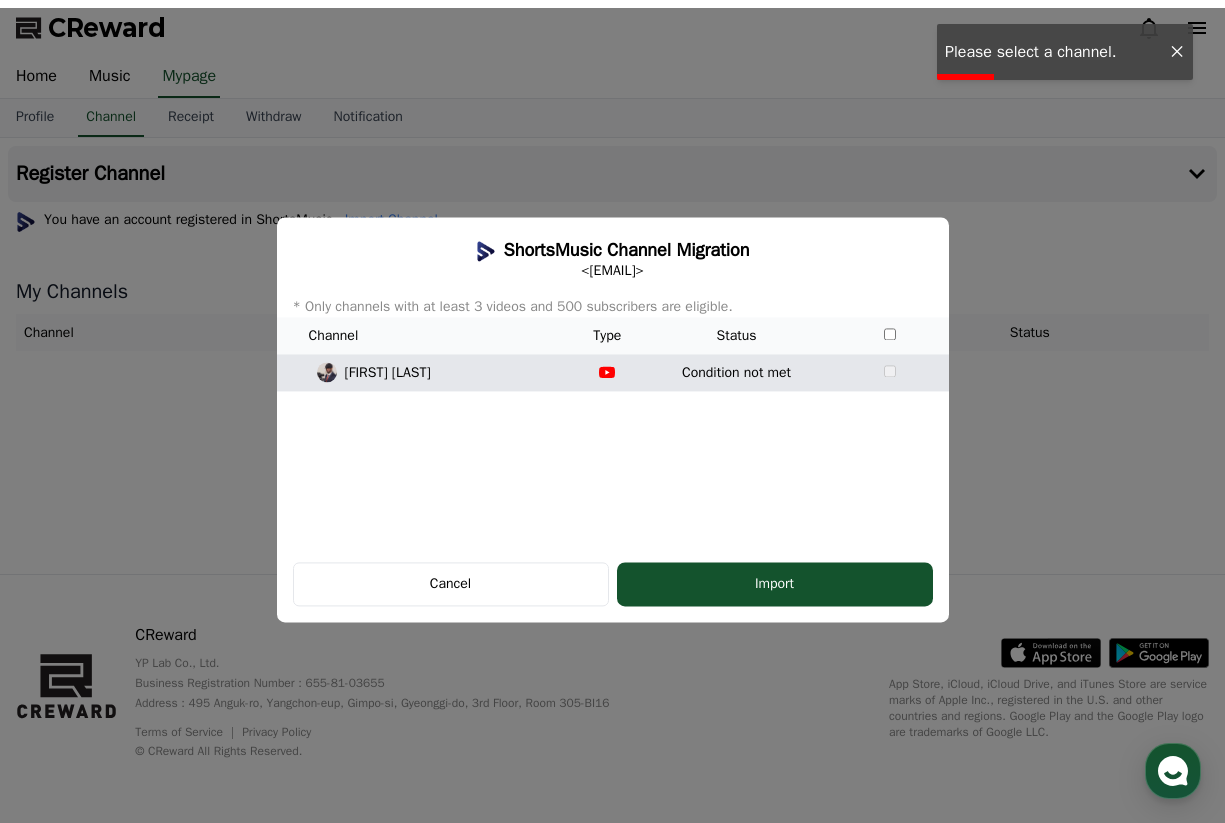 click at bounding box center (607, 372) 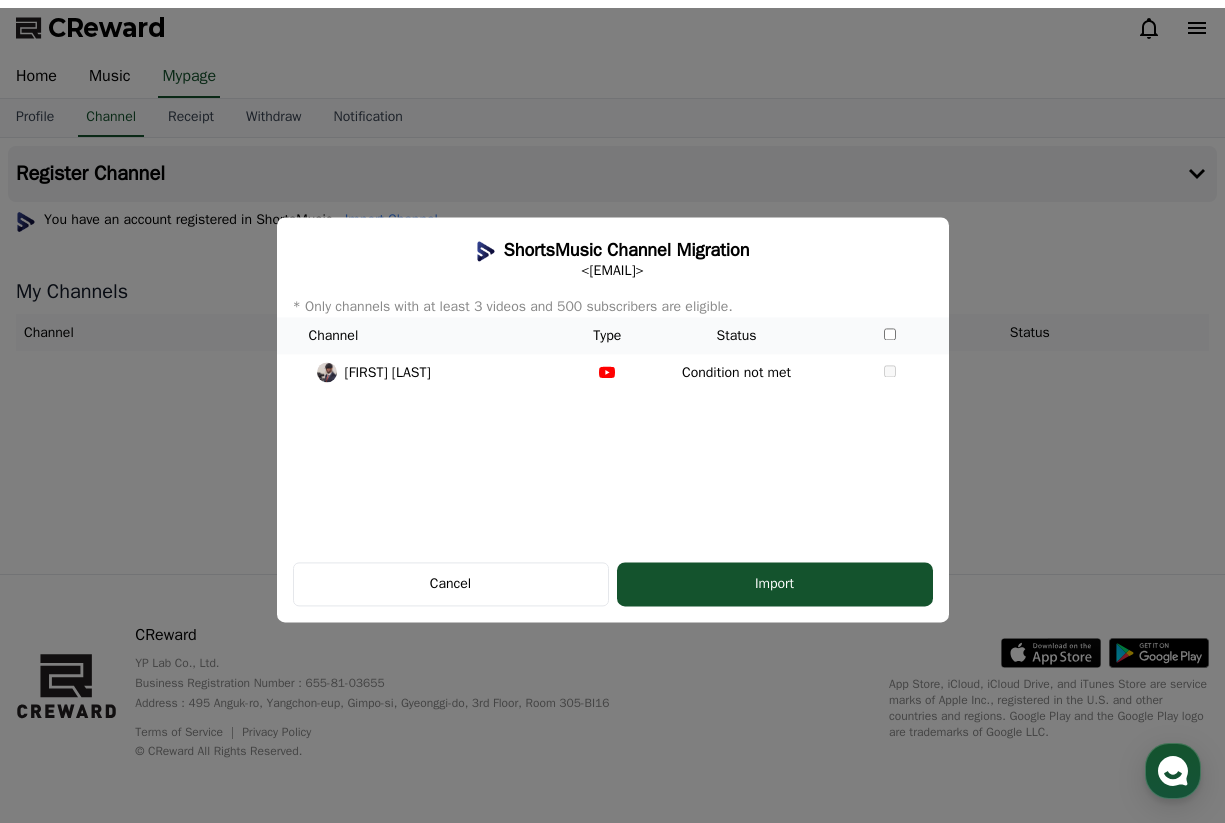 click on "* Only channels with at least 3 videos and 500 subscribers are eligible." at bounding box center [613, 307] 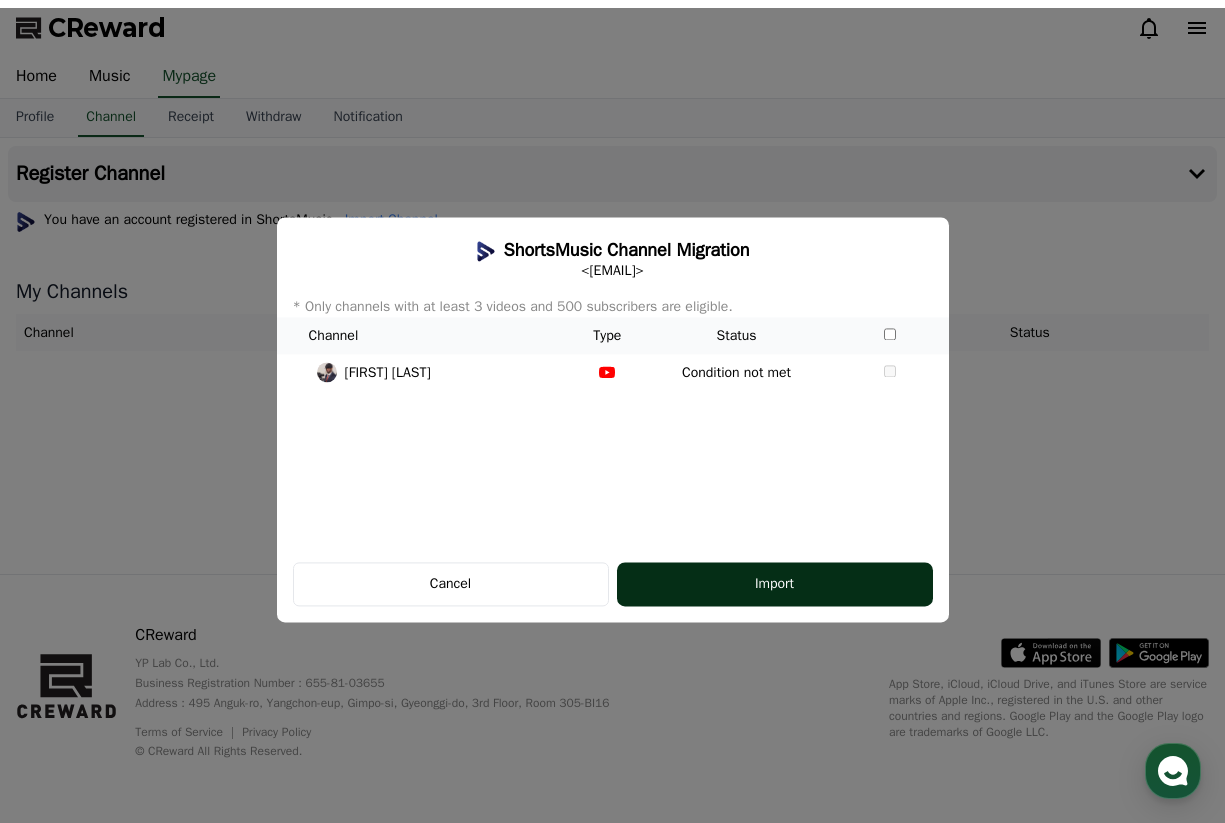 click on "Import" at bounding box center [775, 584] 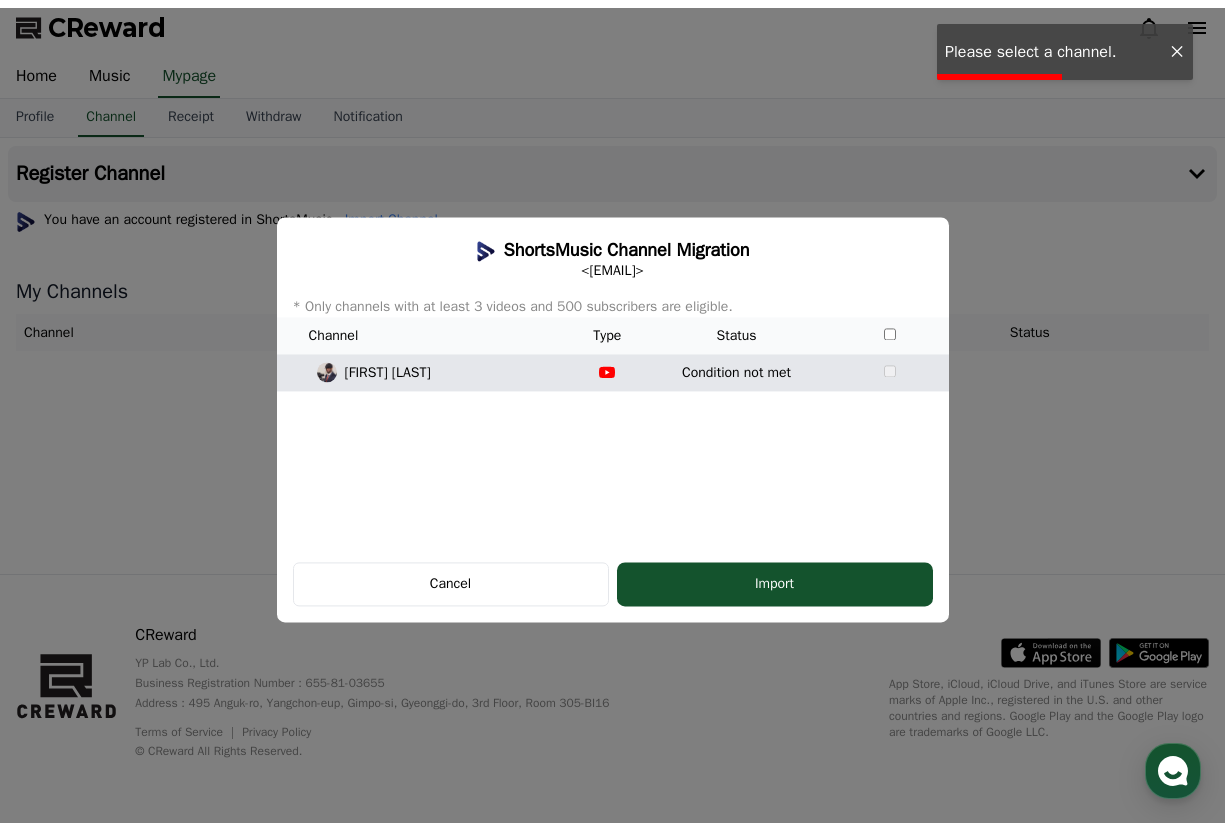 click on "Condition not met" at bounding box center (736, 372) 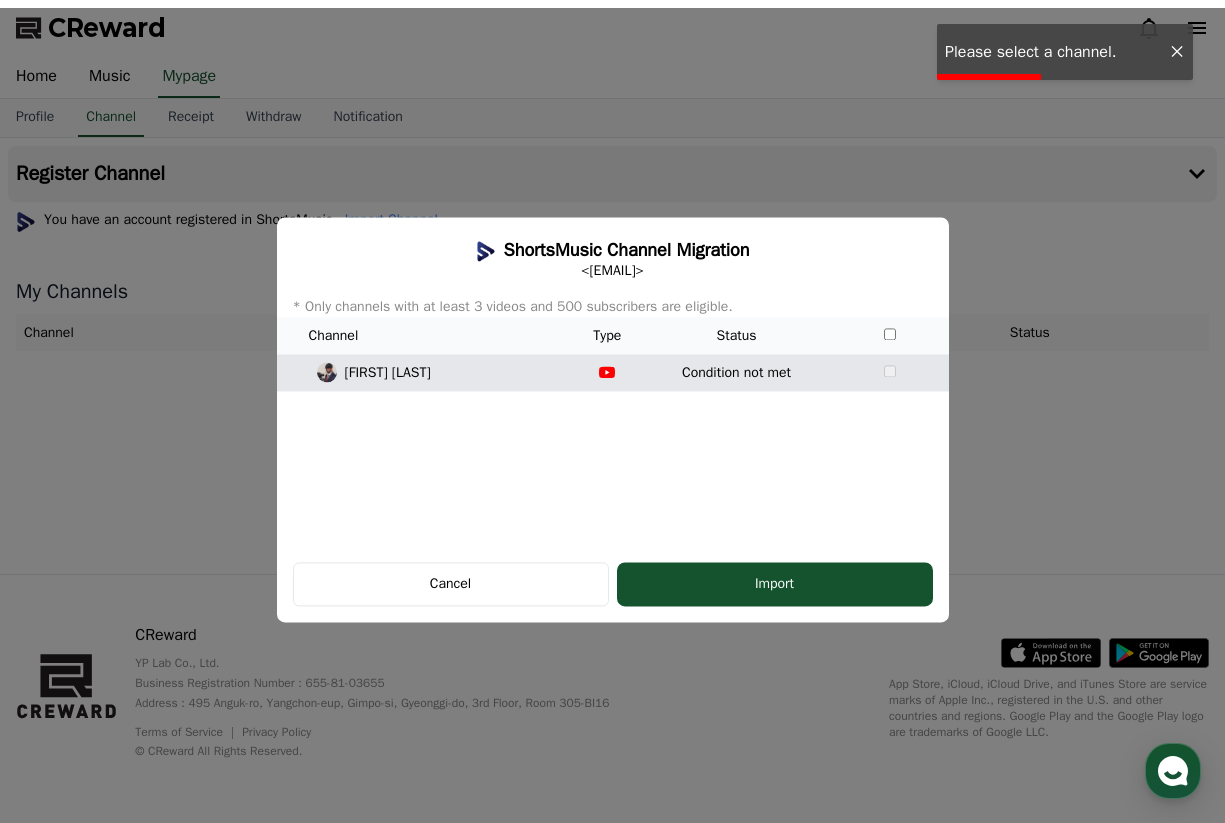 click on "Condition not met" at bounding box center [736, 372] 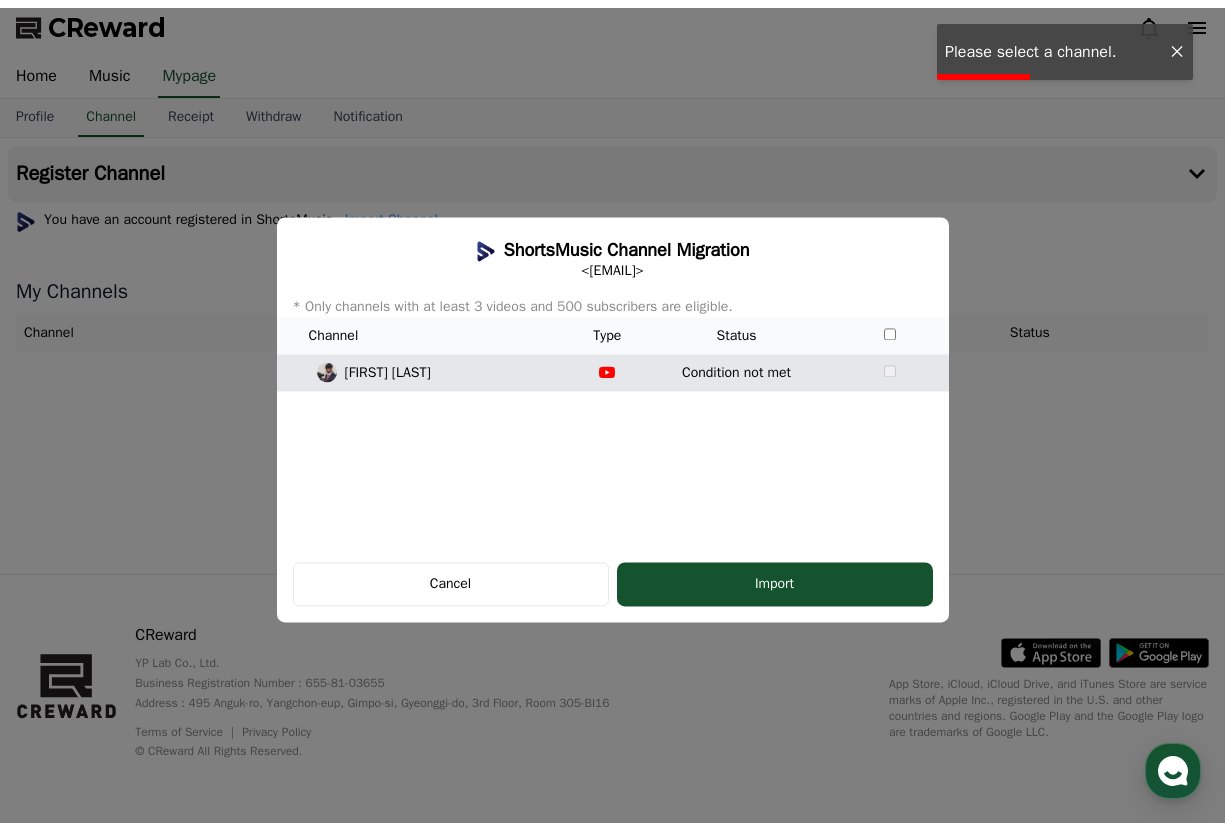 click on "Condition not met" at bounding box center [736, 372] 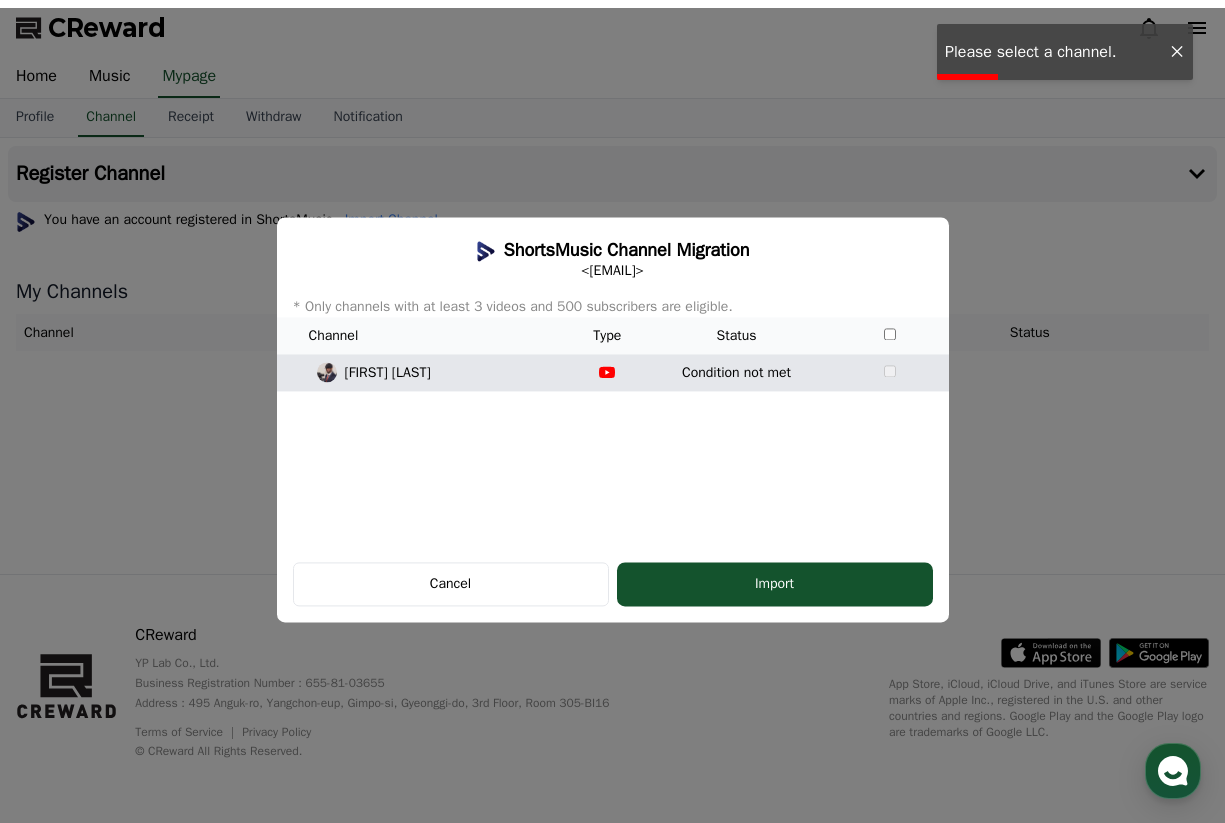 click 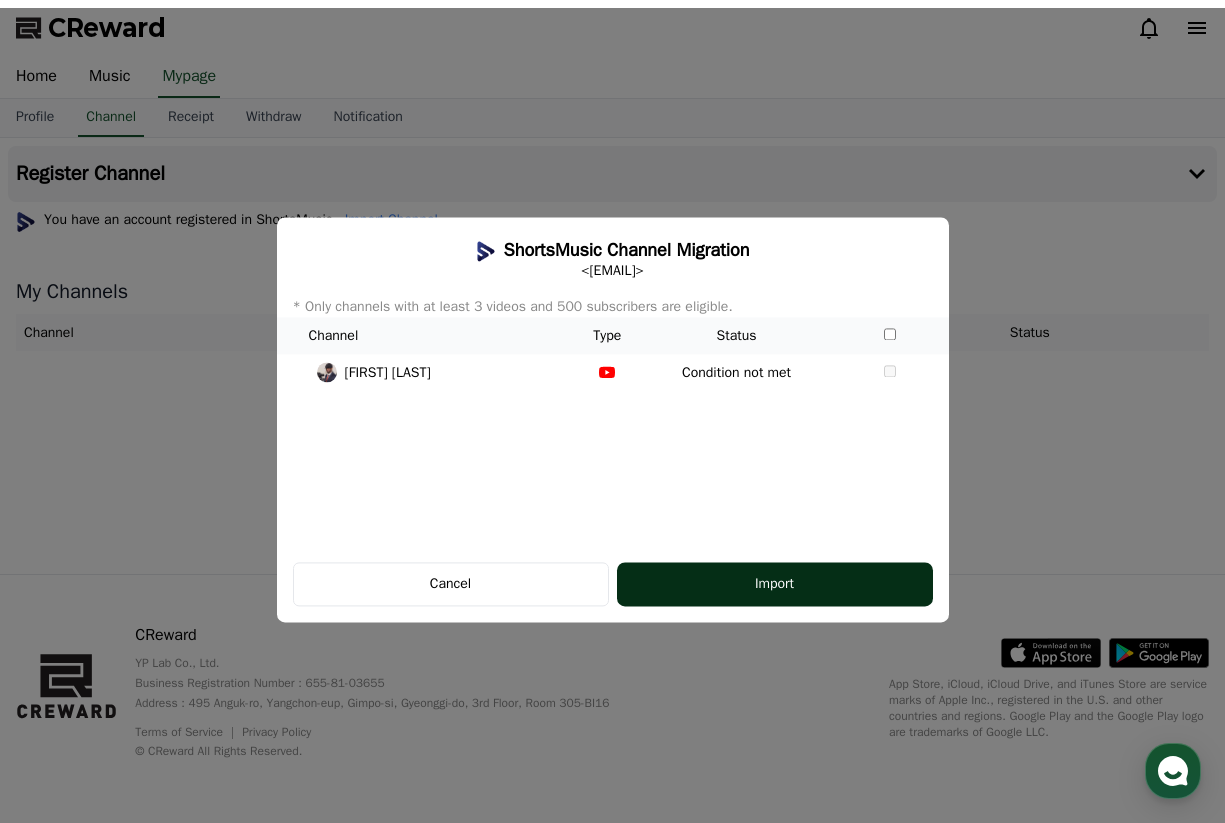 click on "Import" at bounding box center (775, 584) 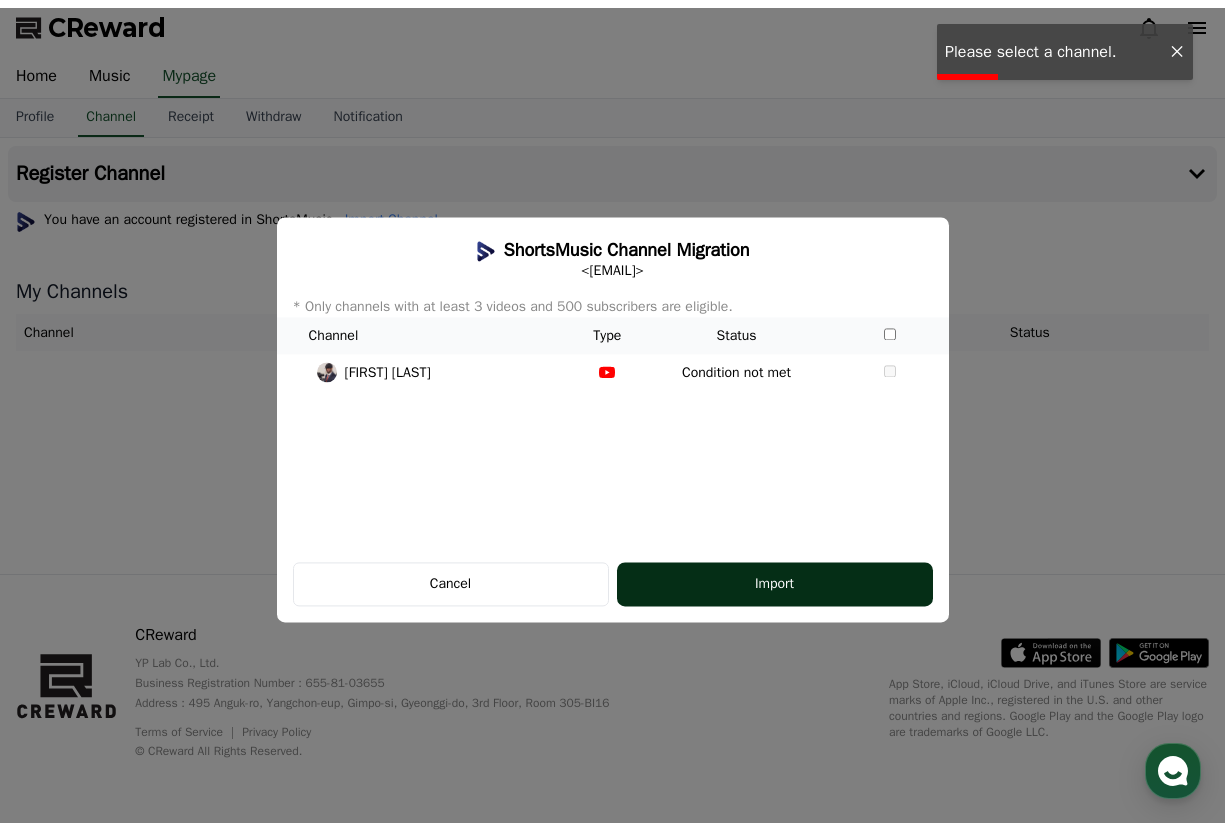 click on "Import" 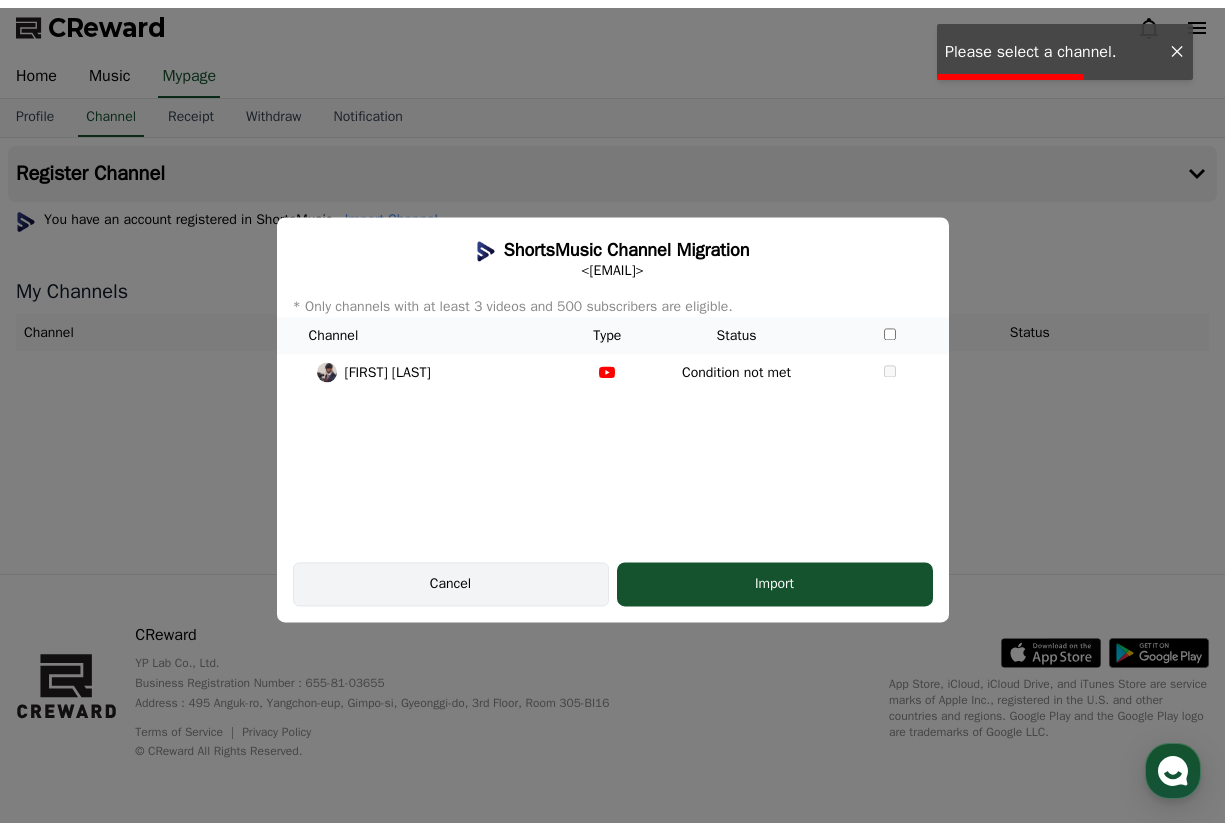 click on "Cancel" at bounding box center [451, 584] 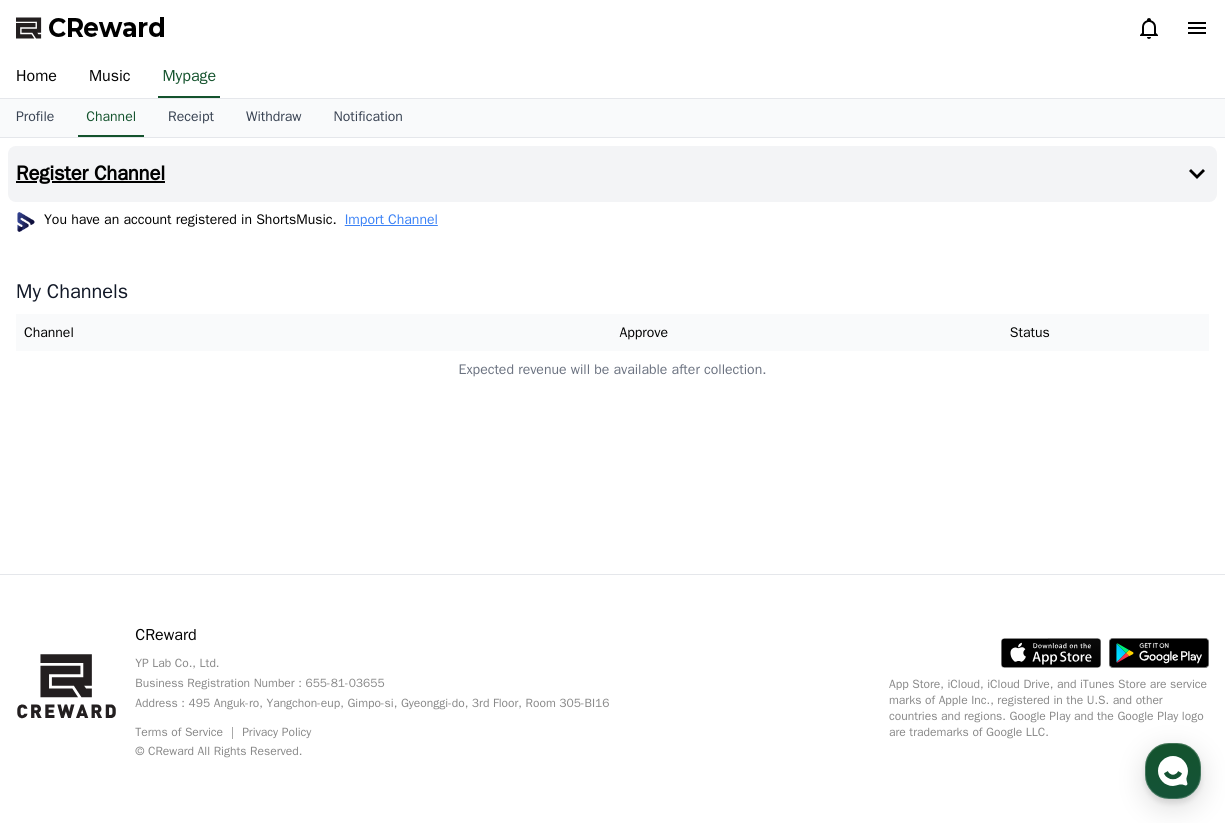 click 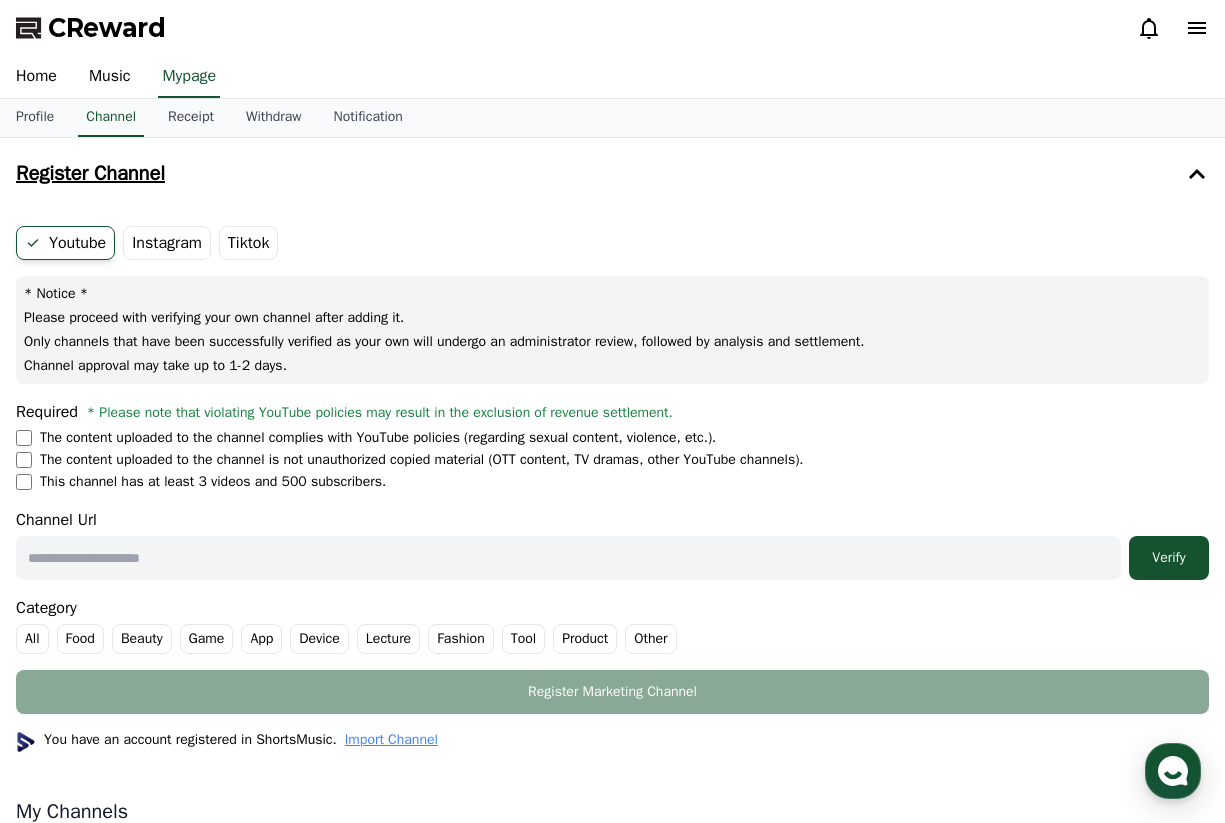 click on "Tiktok" at bounding box center (249, 243) 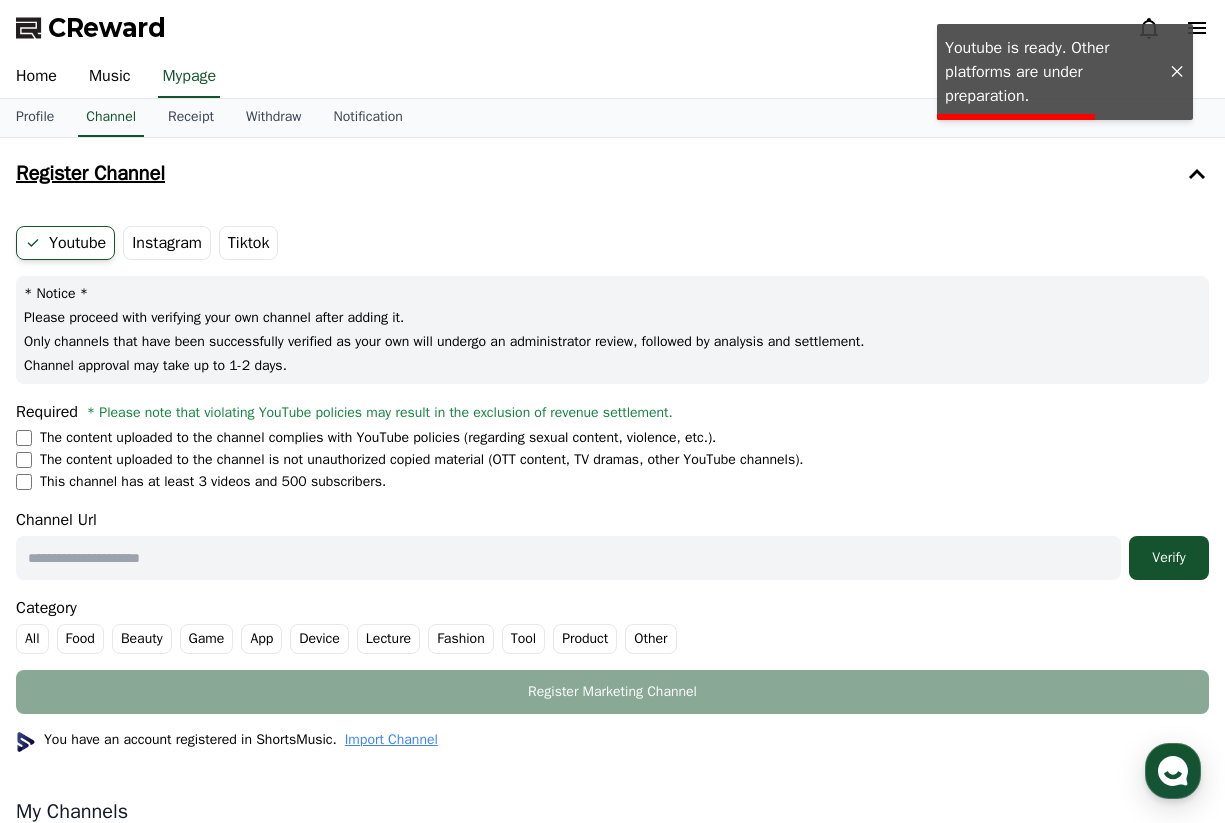 click on "Tiktok" at bounding box center [249, 243] 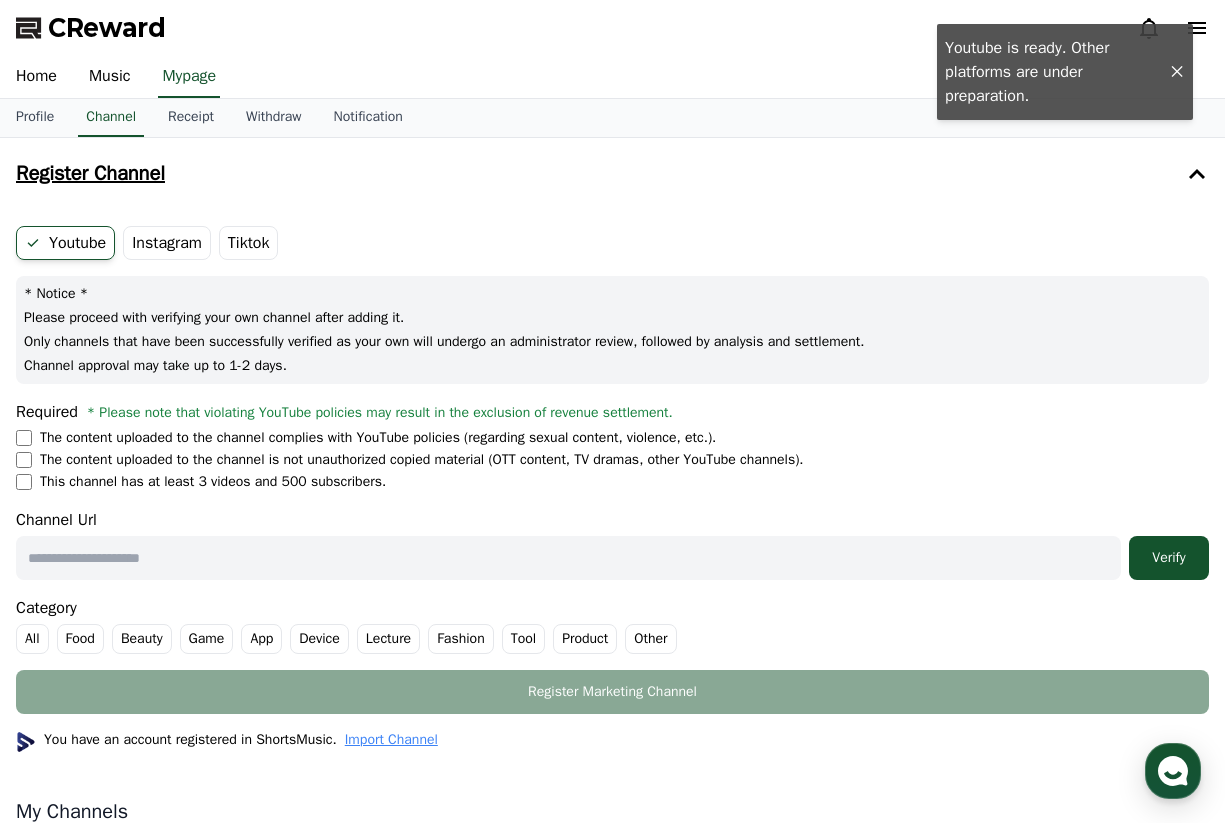 drag, startPoint x: 205, startPoint y: 506, endPoint x: 42, endPoint y: 426, distance: 181.57367 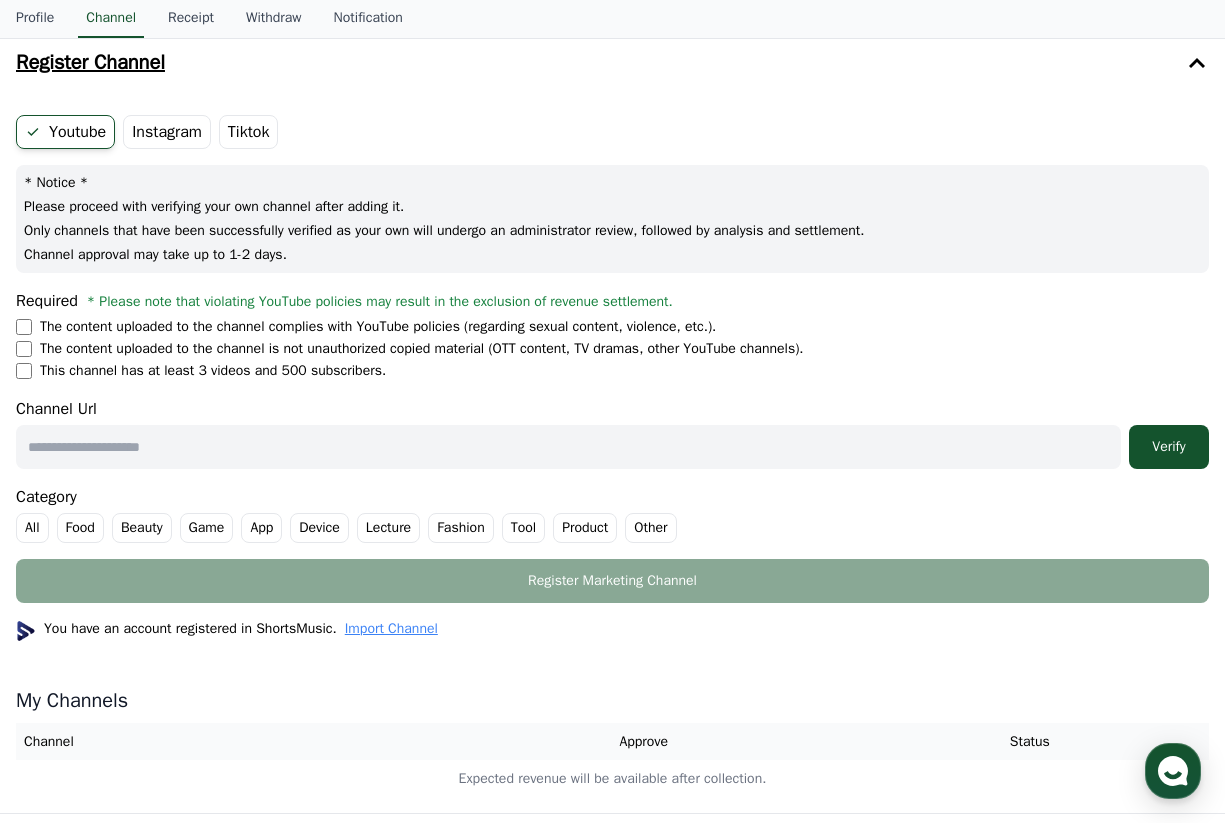 scroll, scrollTop: 117, scrollLeft: 0, axis: vertical 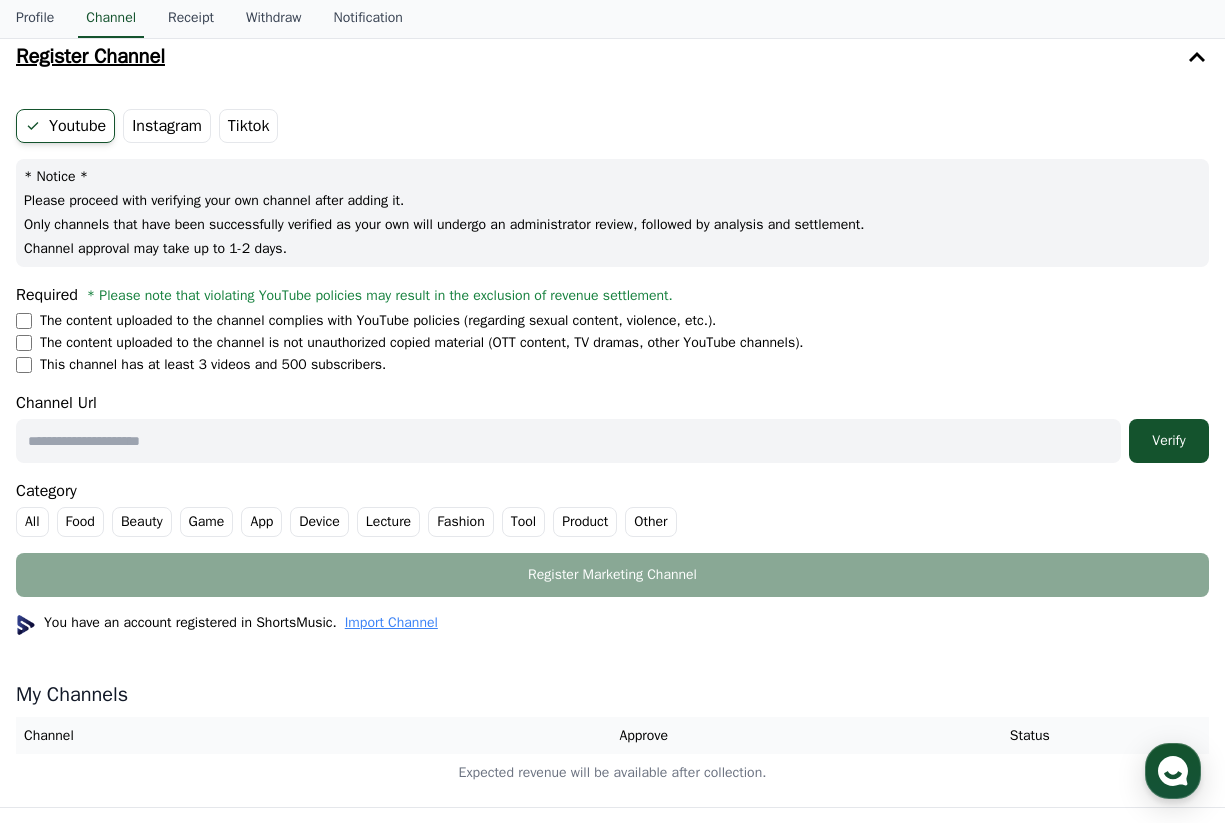 click at bounding box center [568, 441] 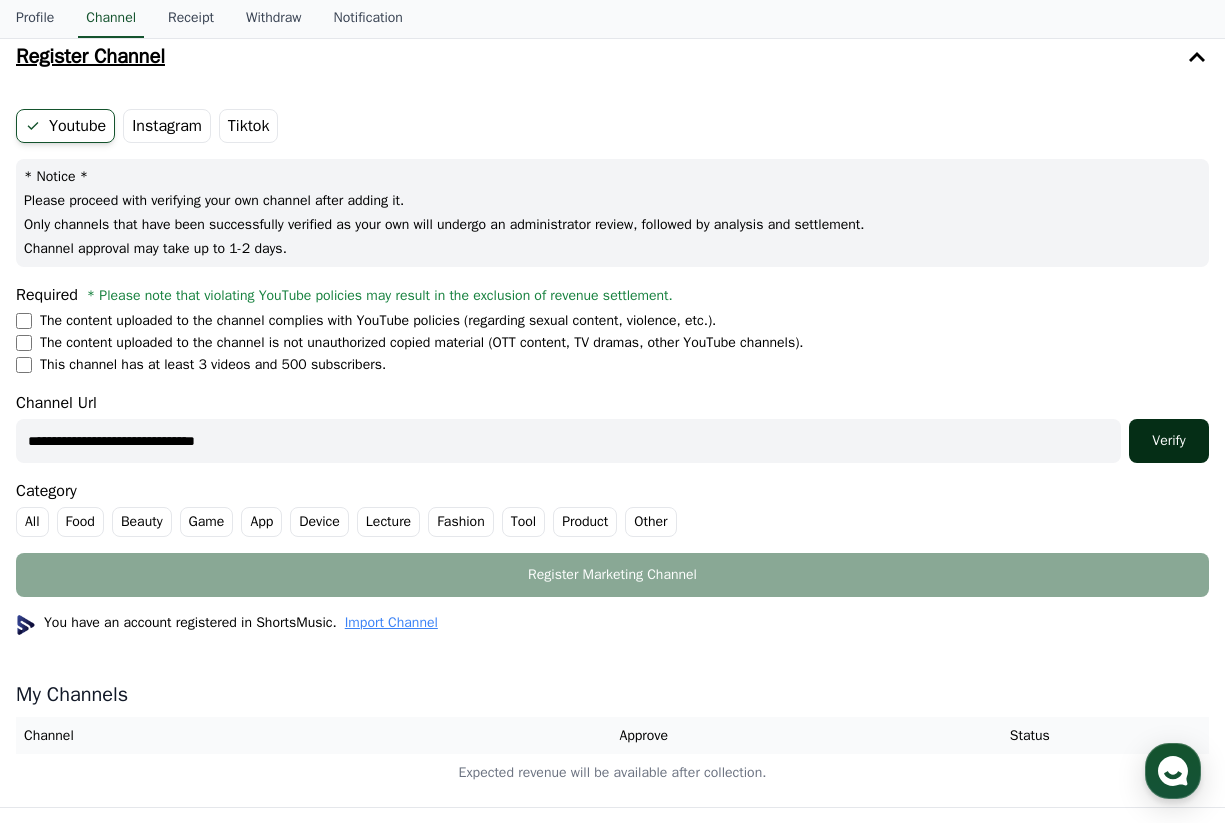 type on "**********" 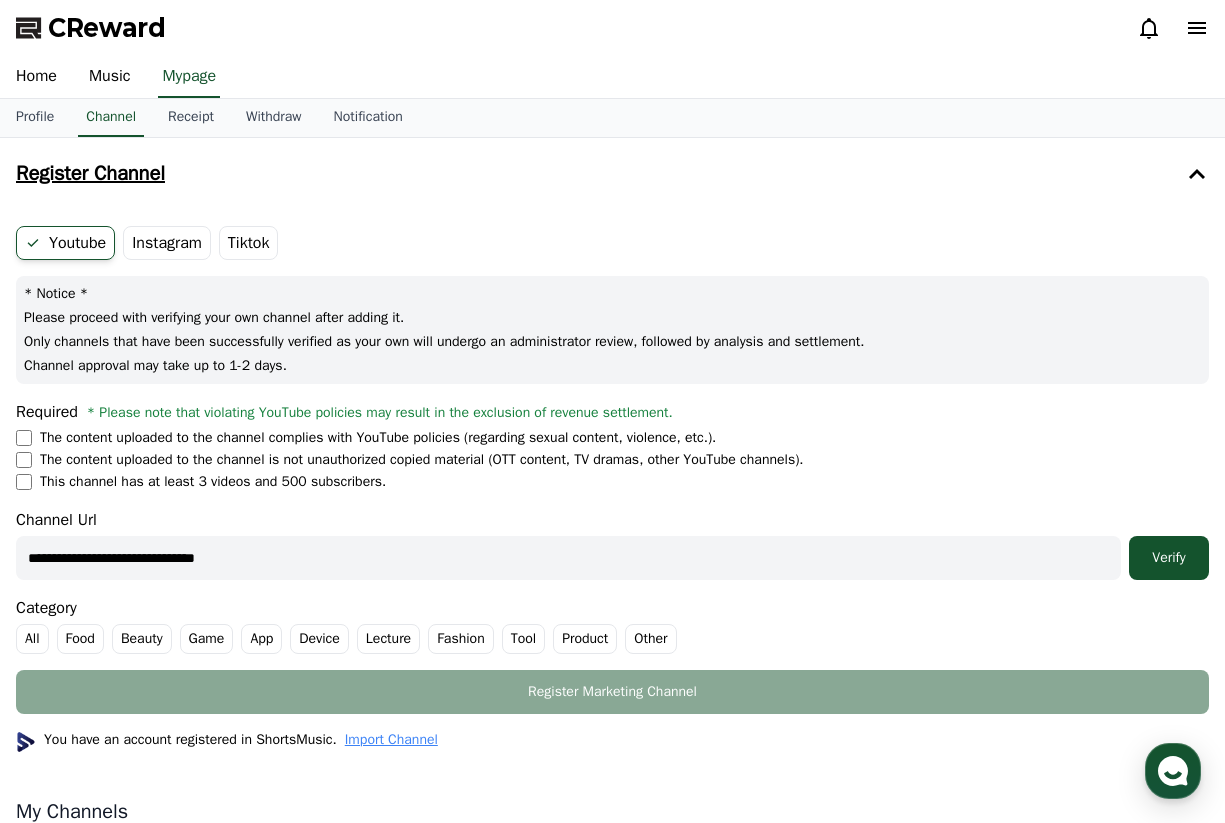 scroll, scrollTop: 0, scrollLeft: 0, axis: both 